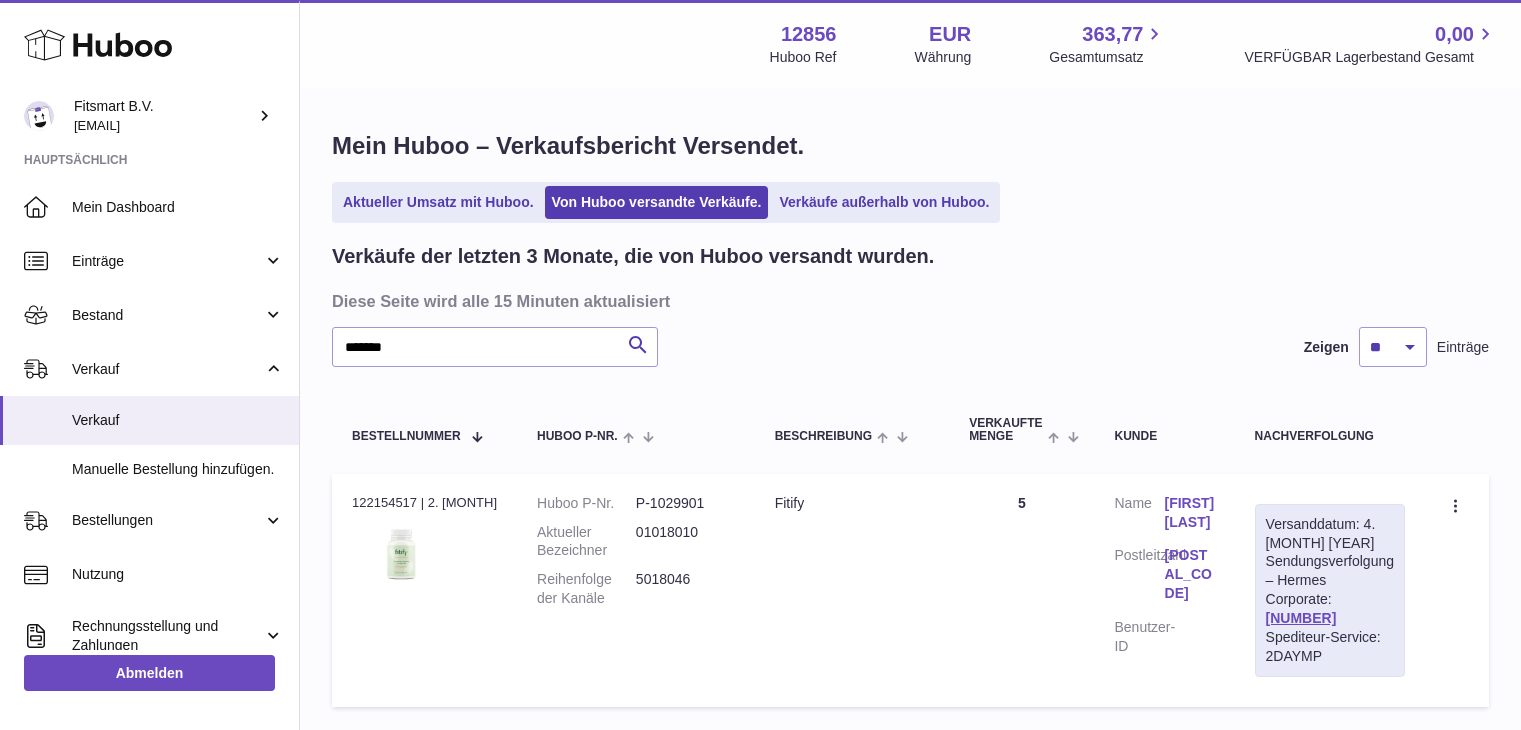 scroll, scrollTop: 0, scrollLeft: 0, axis: both 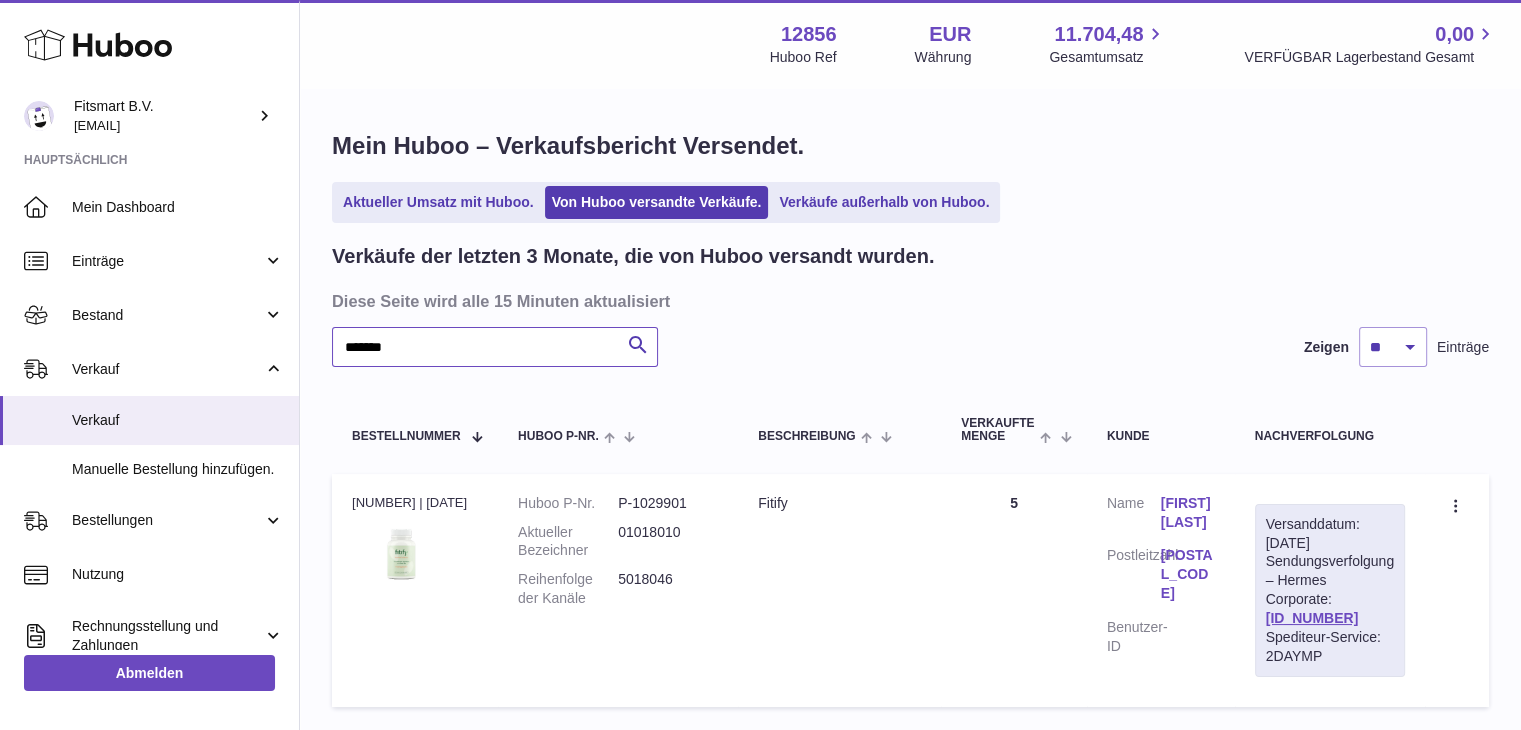 click on "*******" at bounding box center [495, 347] 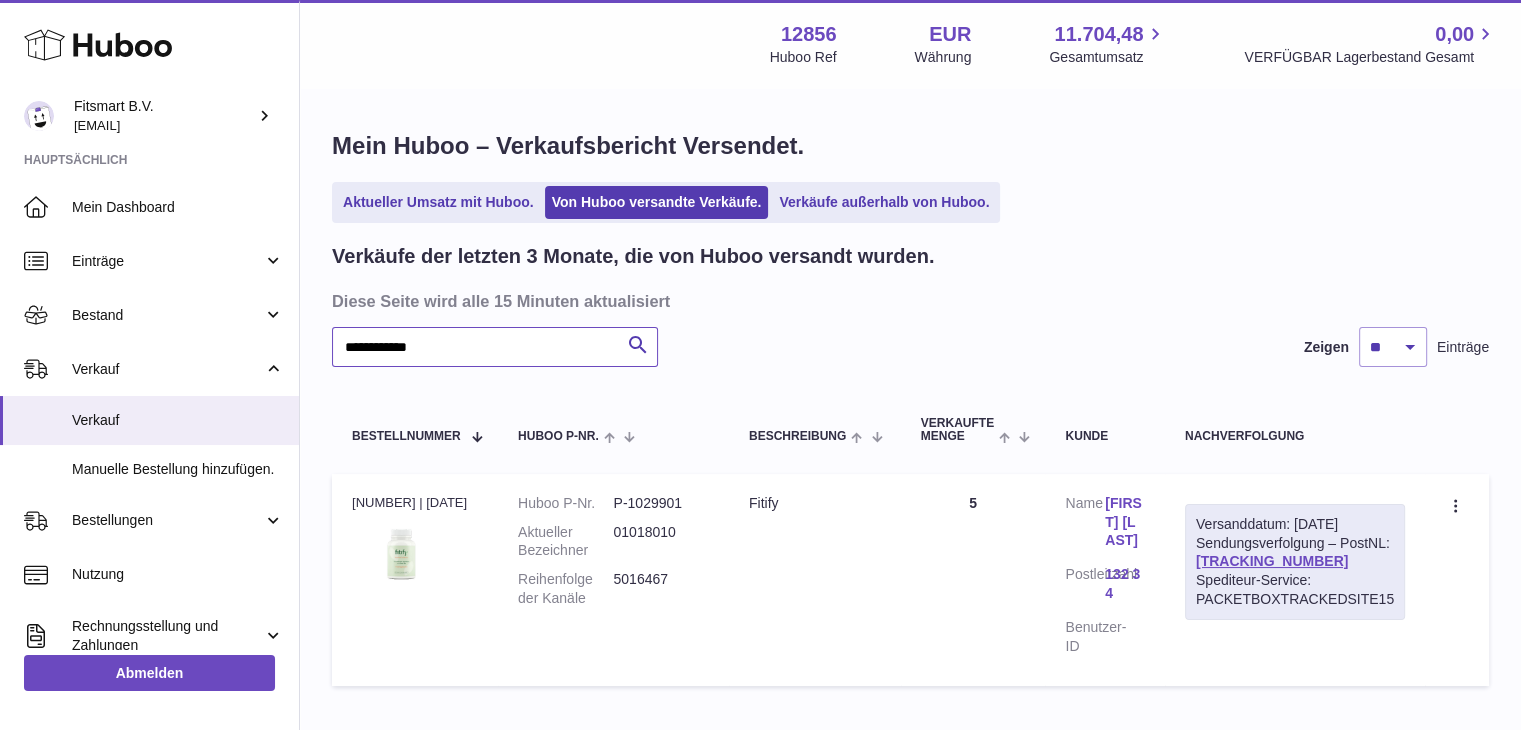 type on "**********" 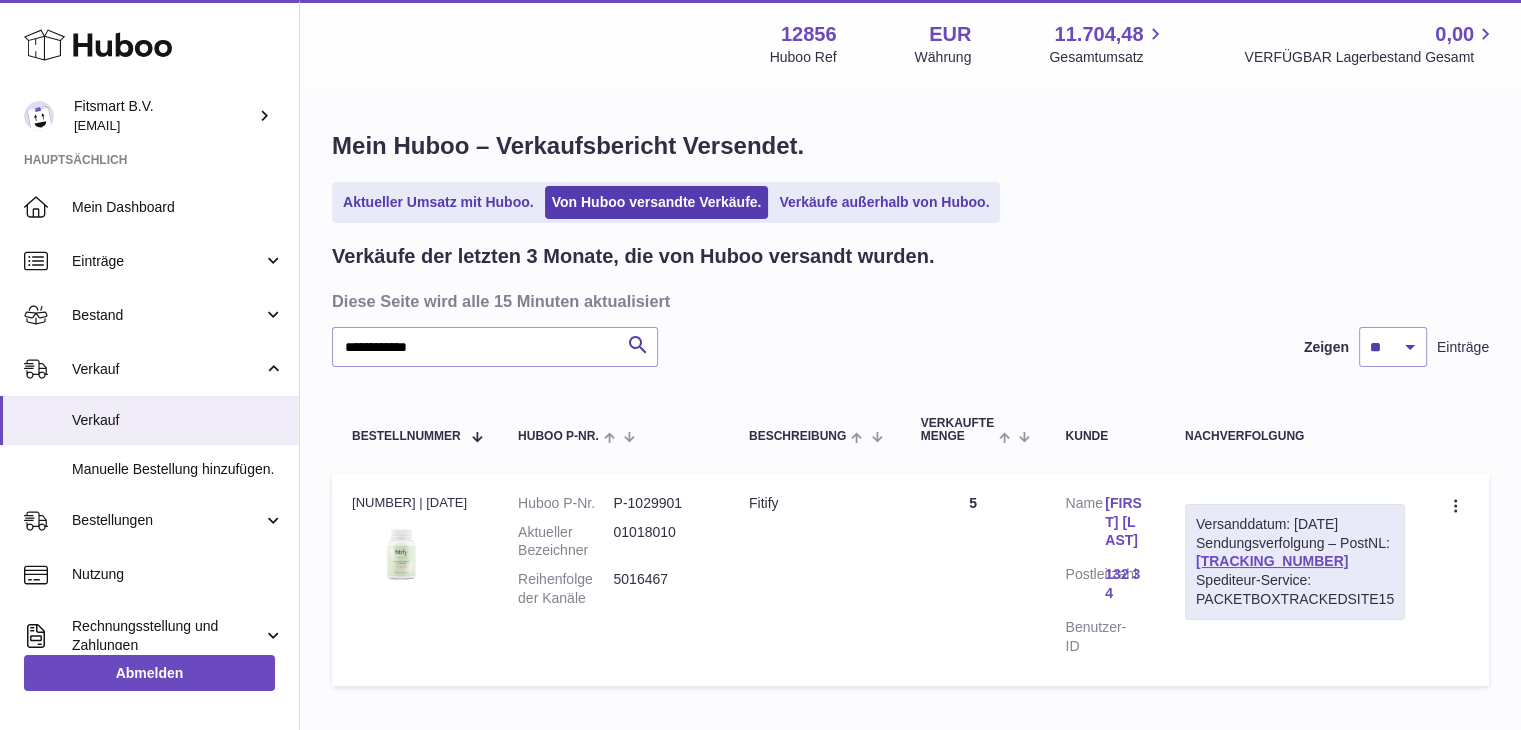 click on "[FIRST] [LAST]" at bounding box center (1125, 522) 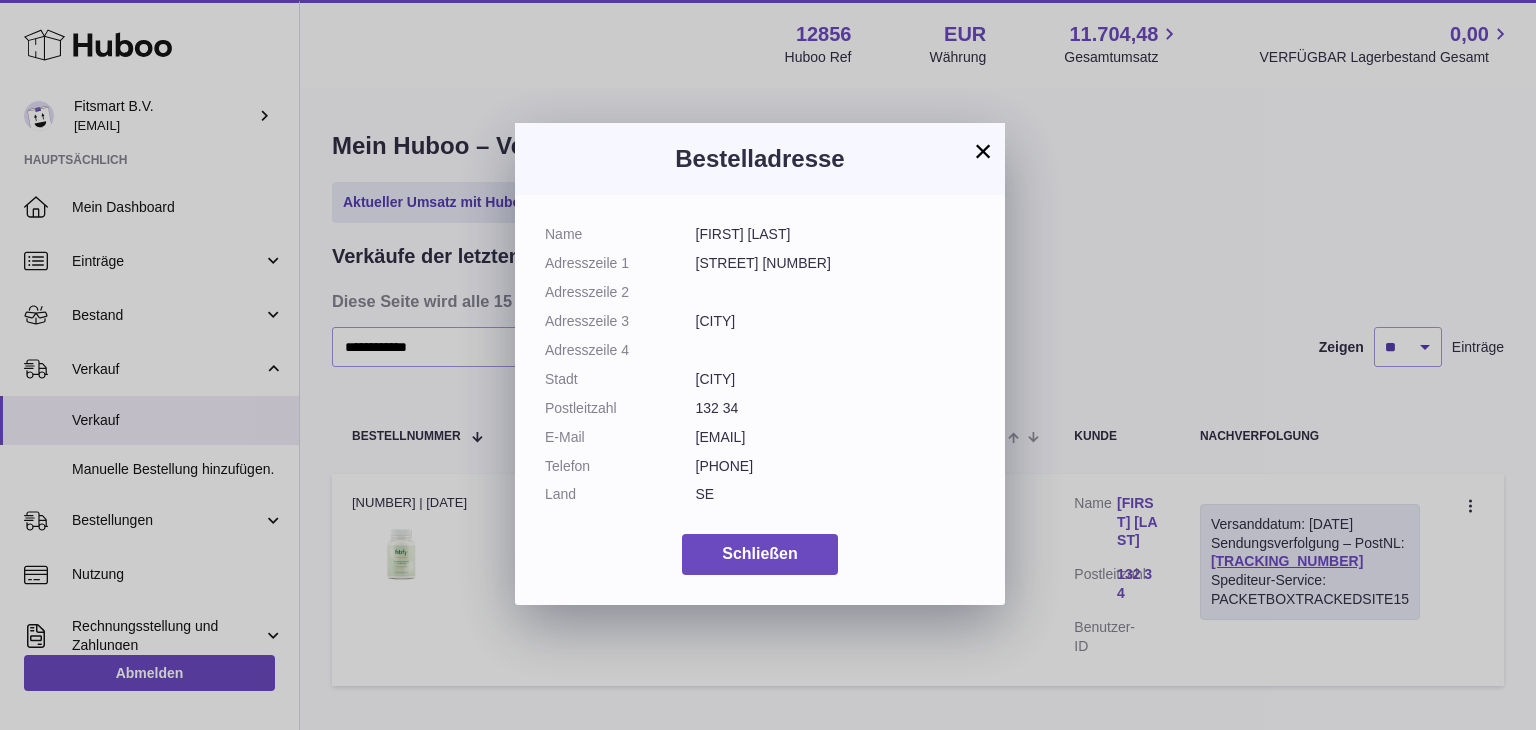 click on "×" at bounding box center [983, 151] 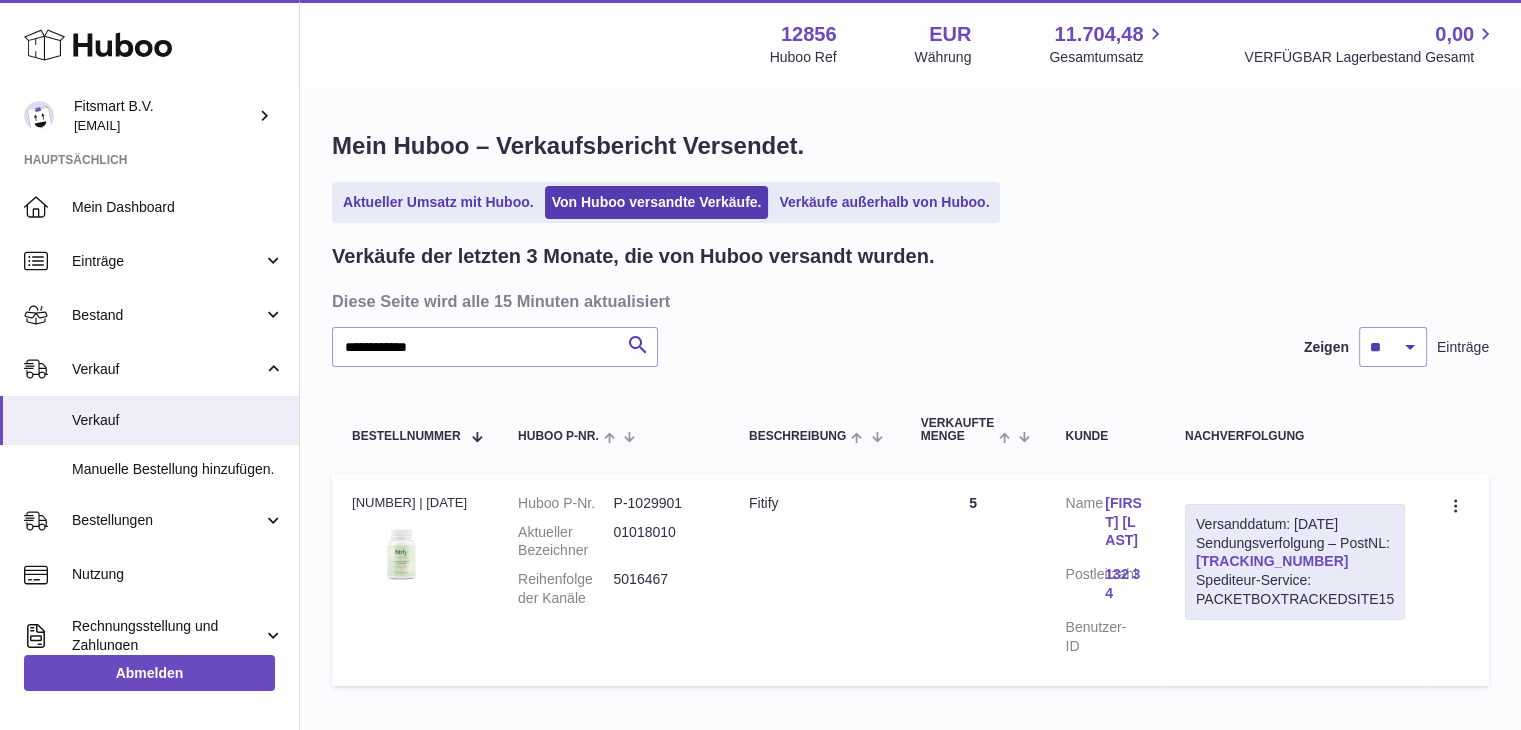 click on "LA793424715NL" at bounding box center (1272, 561) 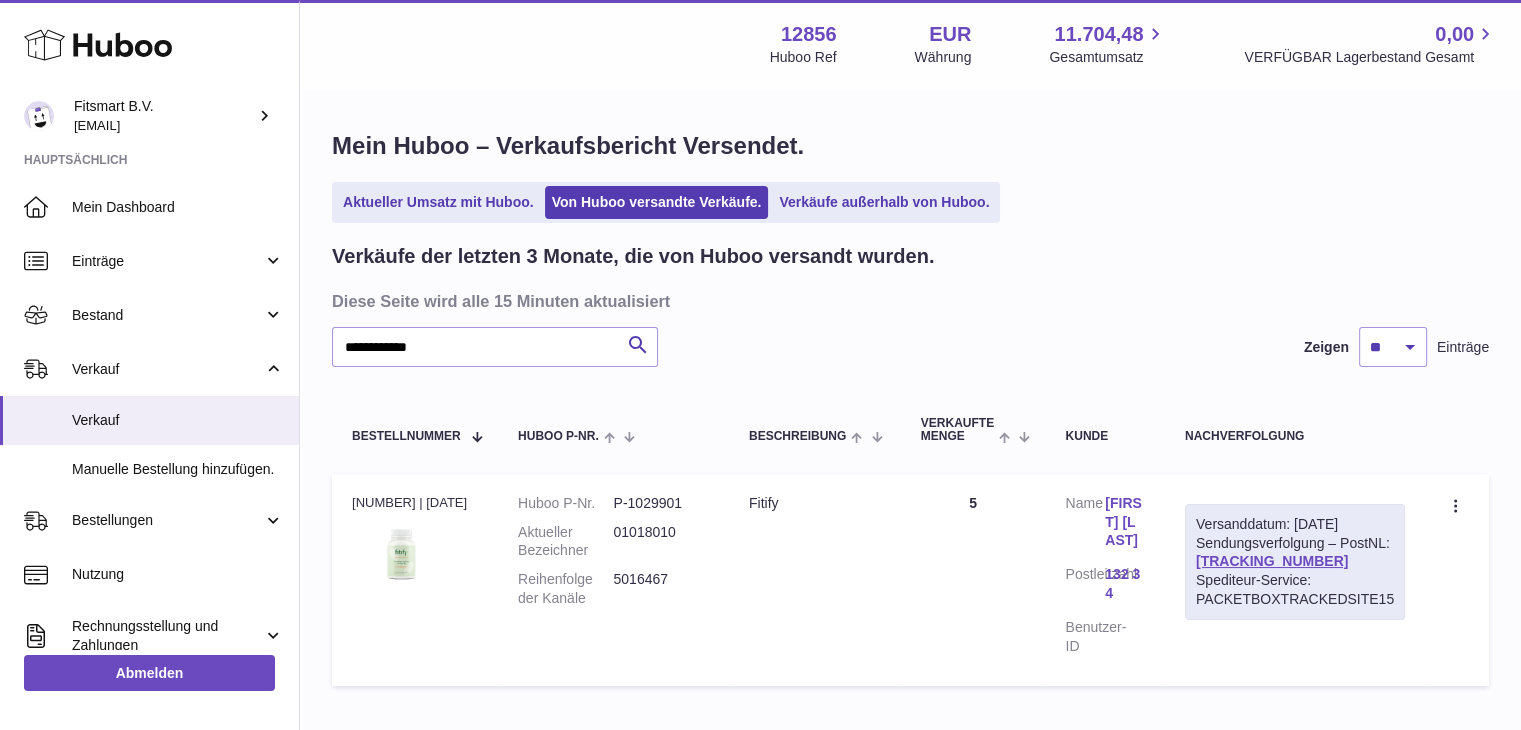 click on "5016467" at bounding box center (660, 589) 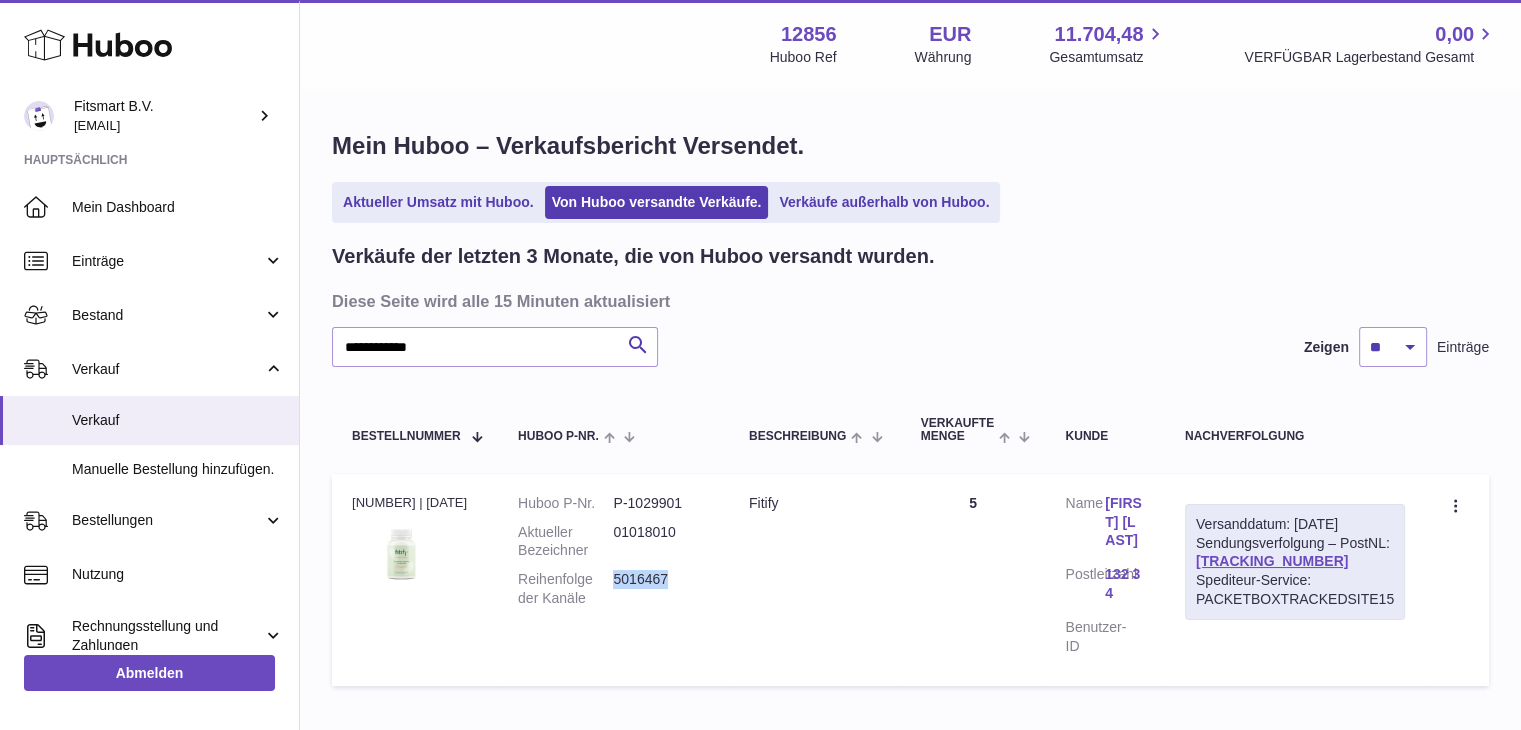 click on "5016467" at bounding box center (660, 589) 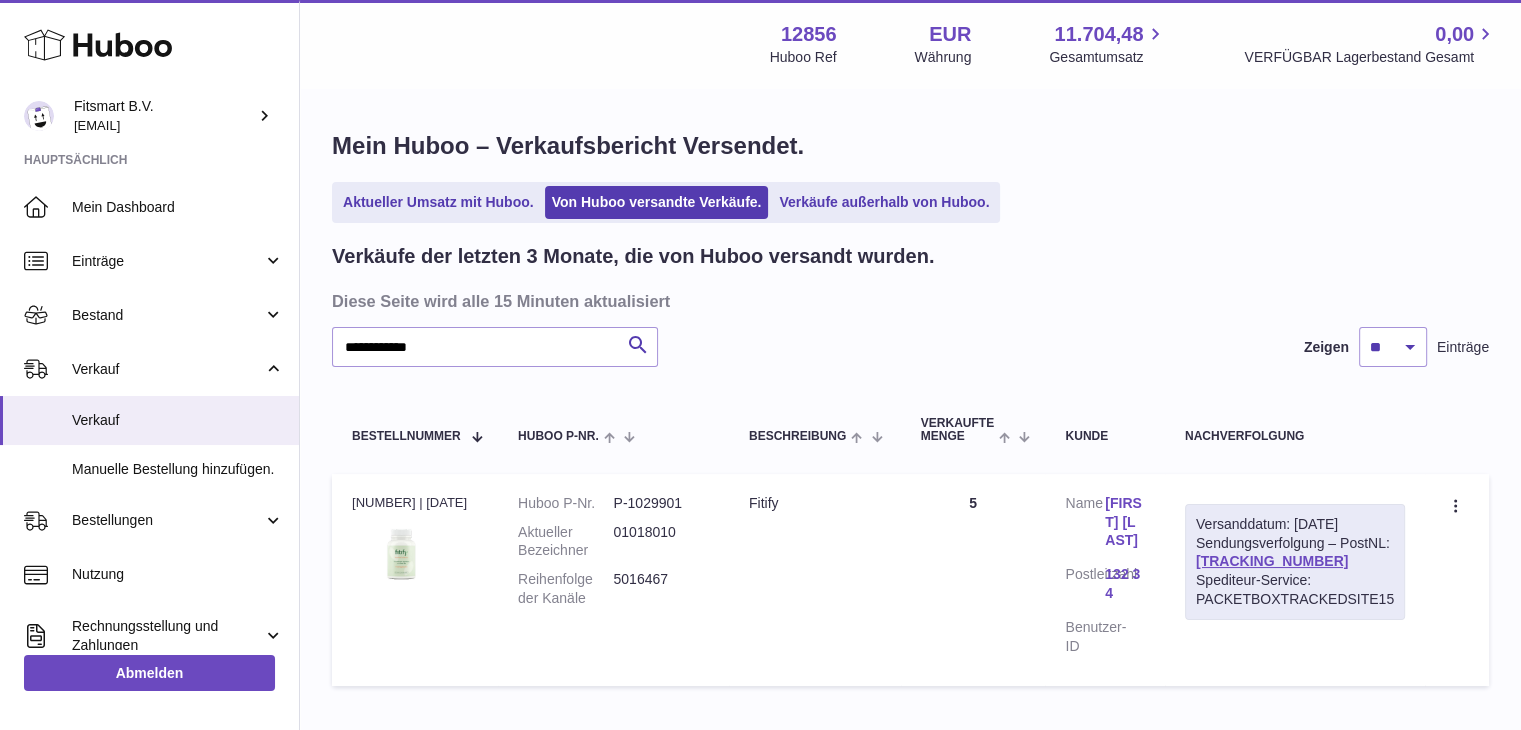 click on "**********" at bounding box center [910, 469] 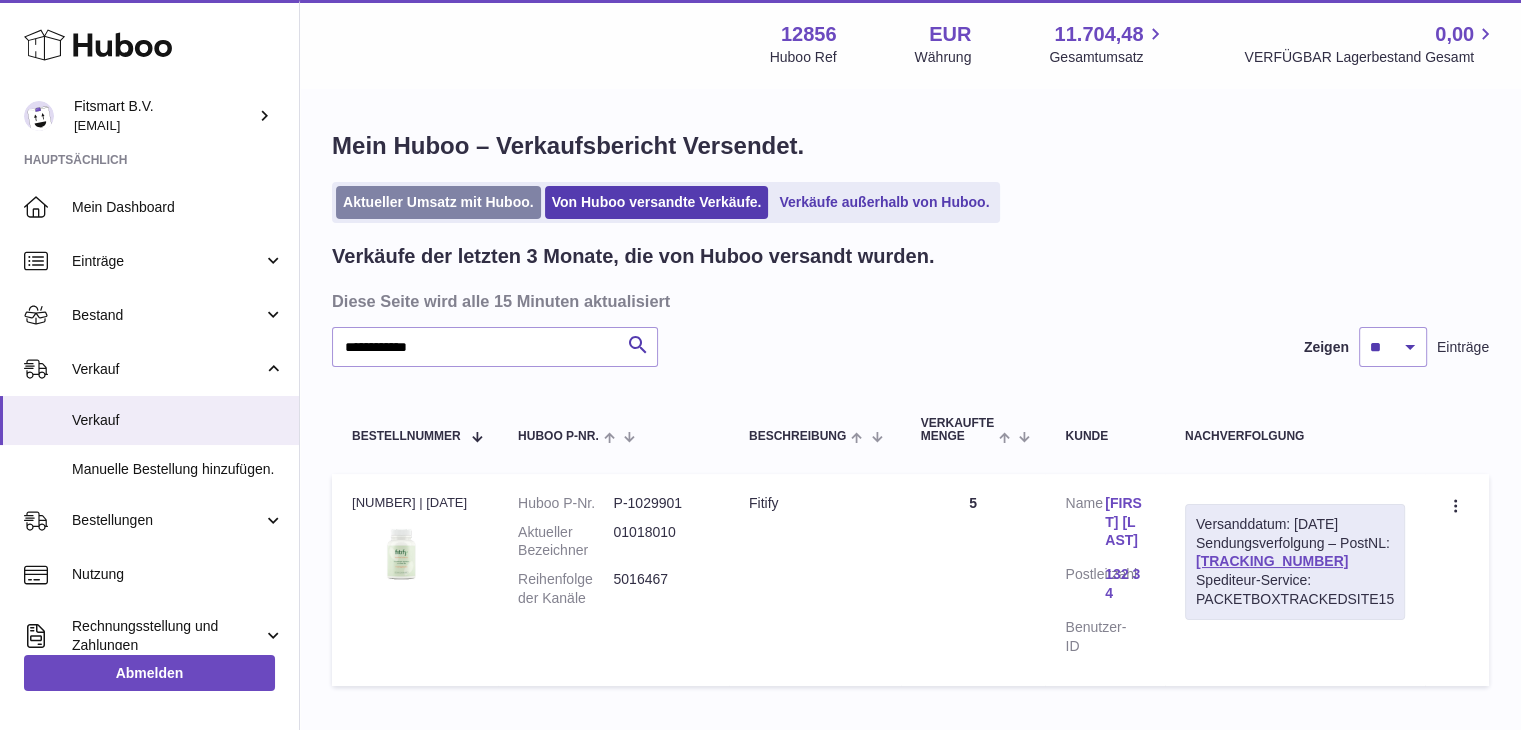 click on "Aktueller Umsatz mit Huboo." at bounding box center (438, 202) 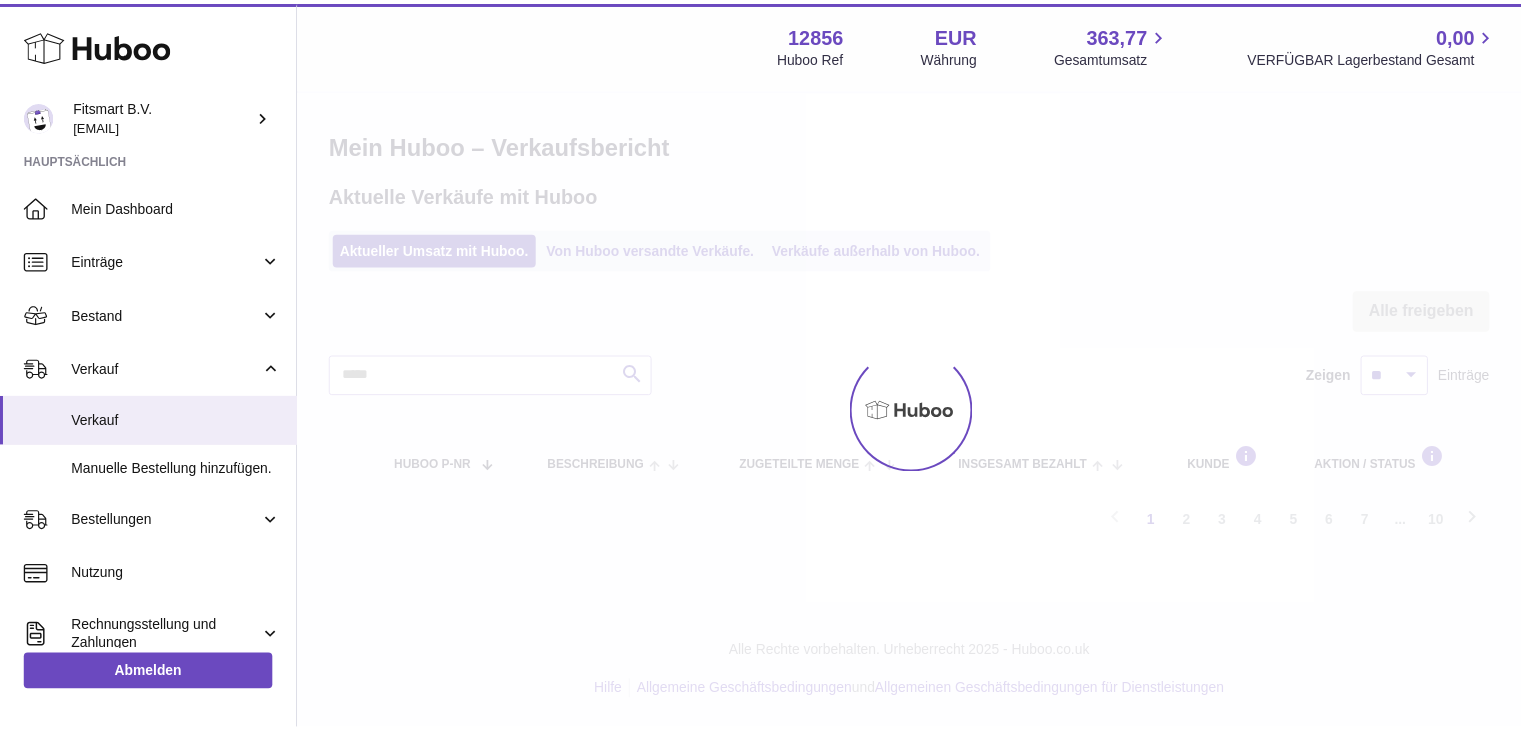 scroll, scrollTop: 0, scrollLeft: 0, axis: both 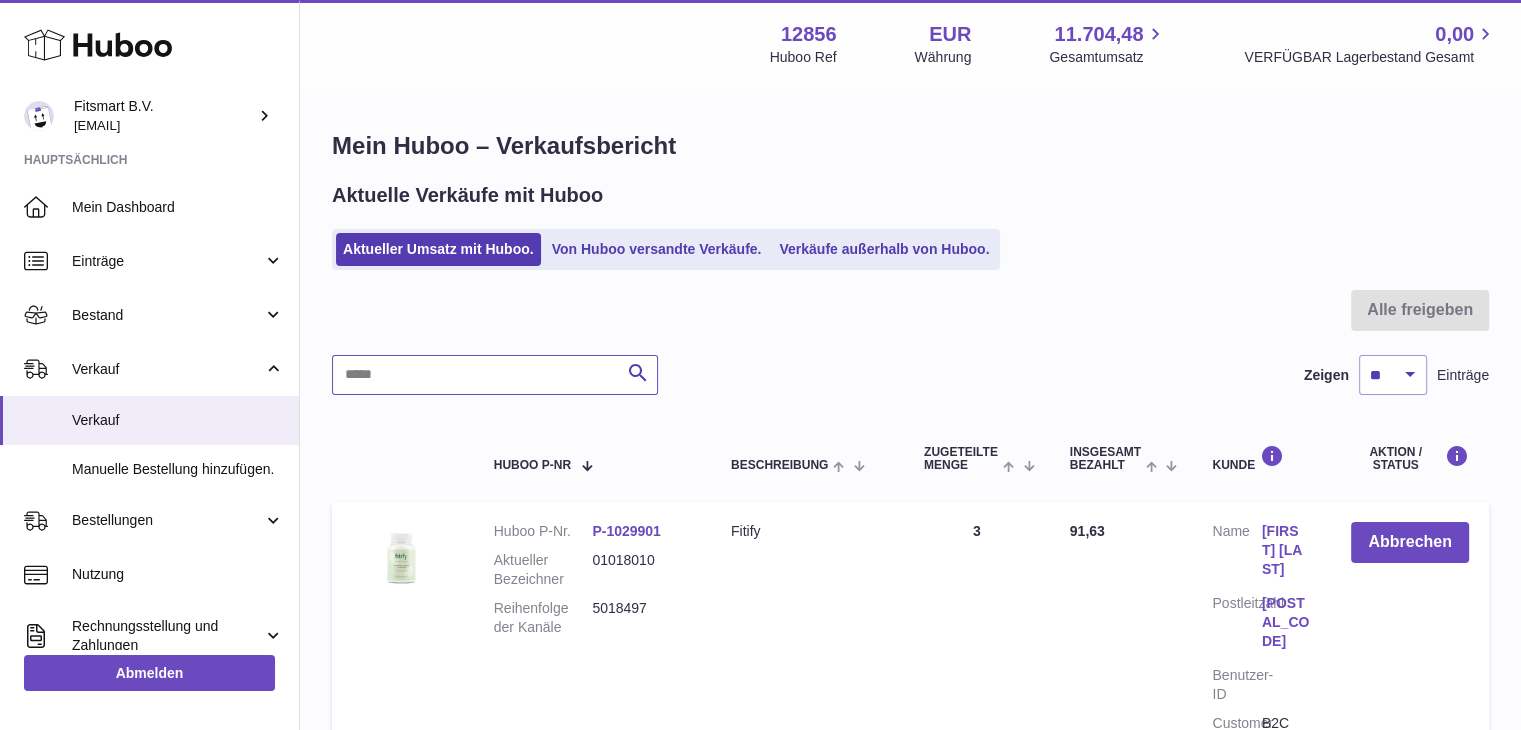 click at bounding box center [495, 375] 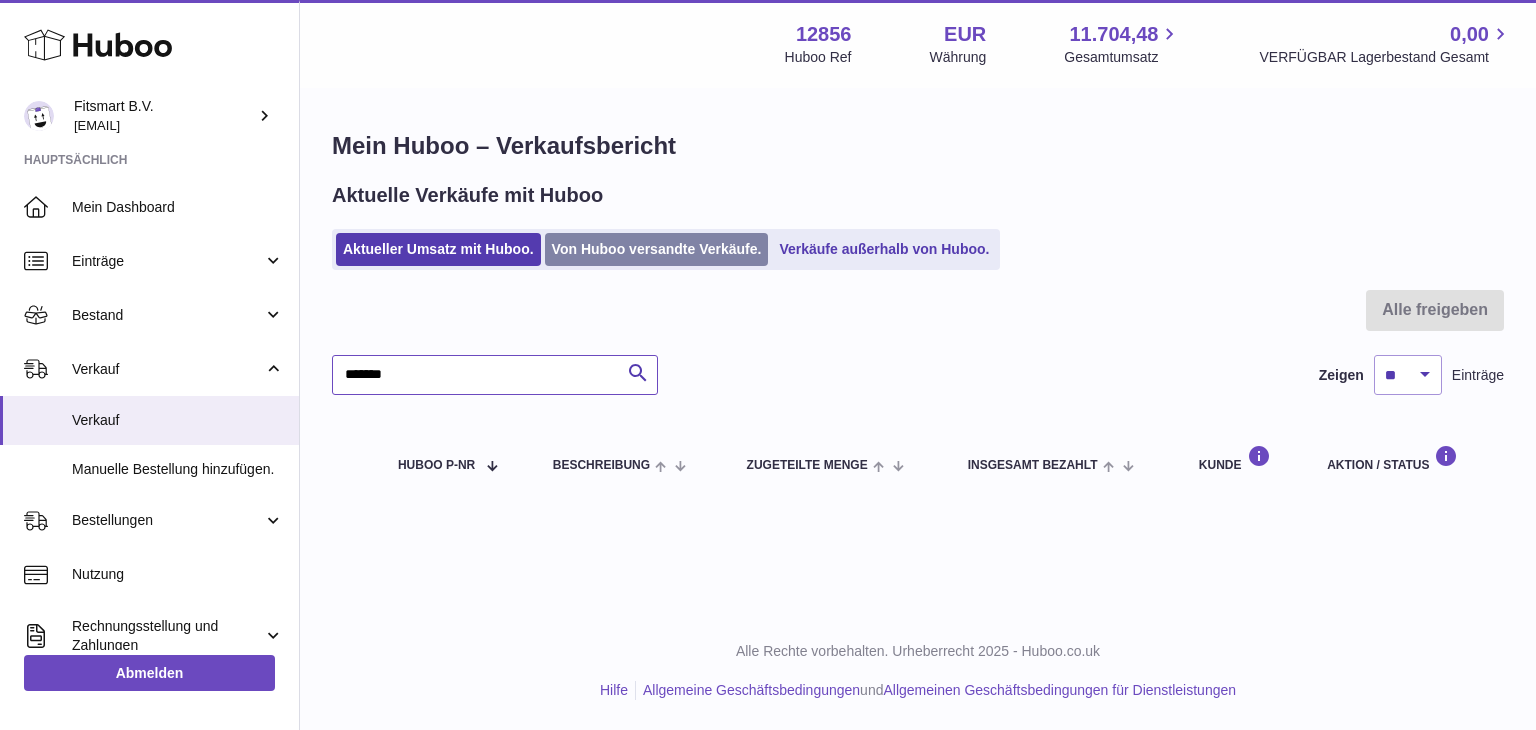 type on "*******" 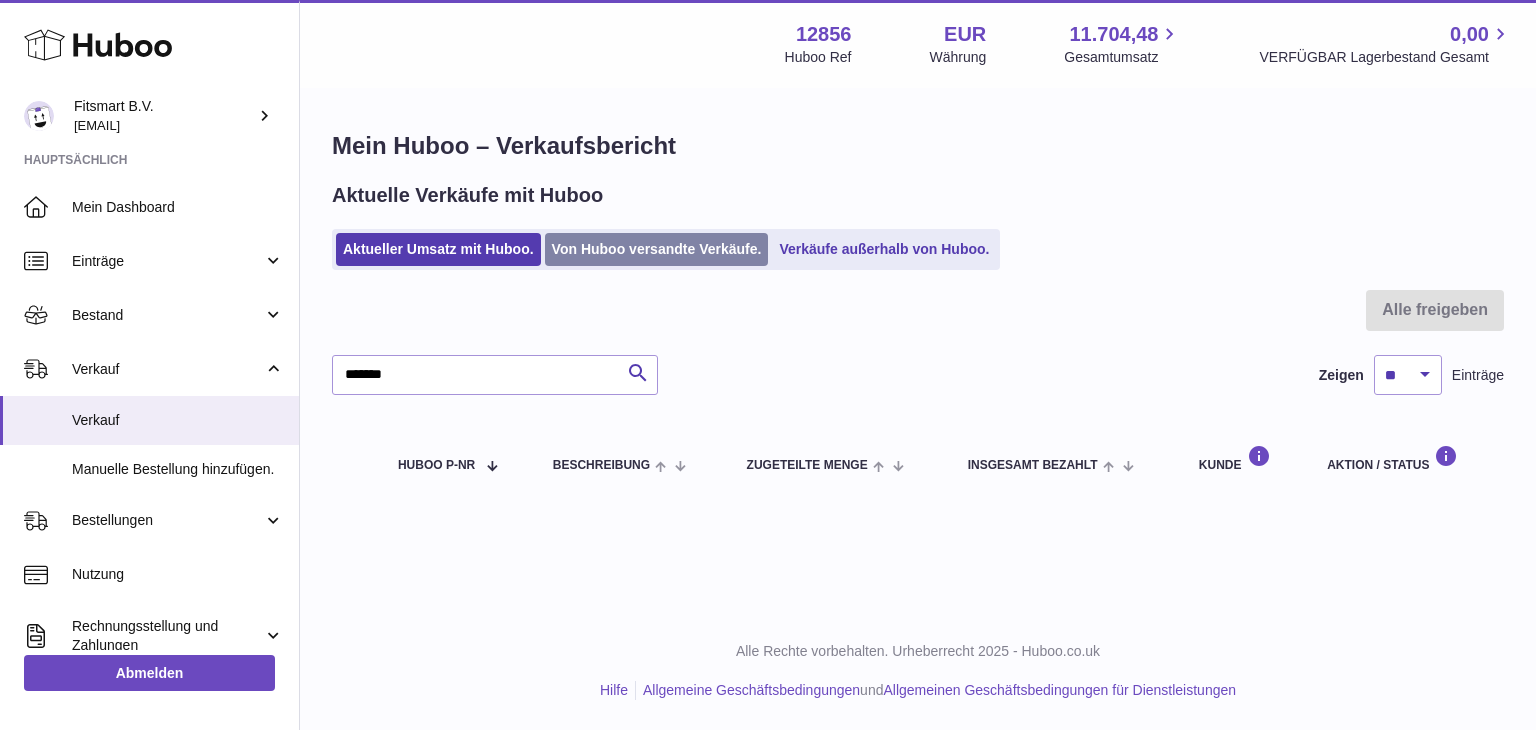 click on "Von Huboo versandte Verkäufe." at bounding box center (657, 249) 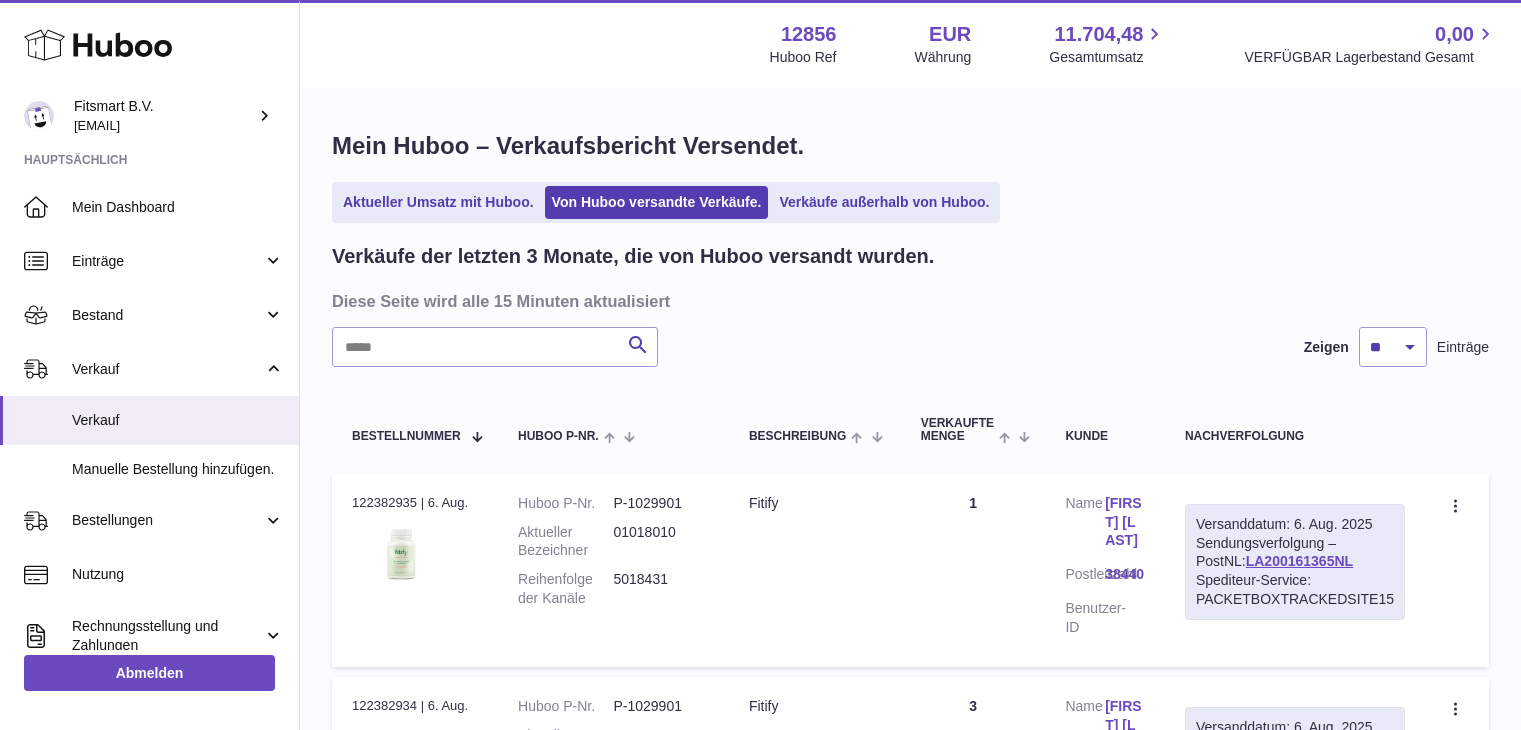 scroll, scrollTop: 0, scrollLeft: 0, axis: both 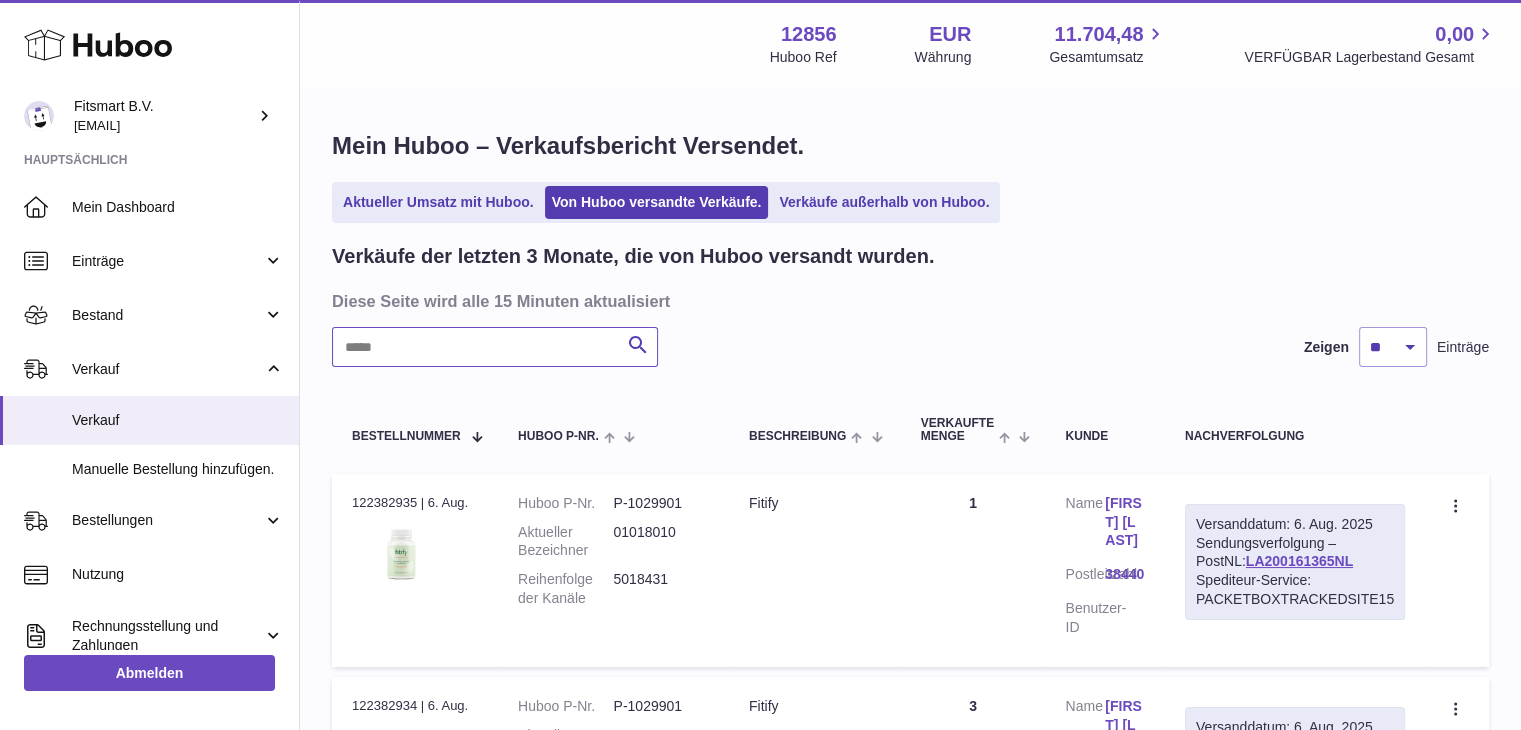 click at bounding box center [495, 347] 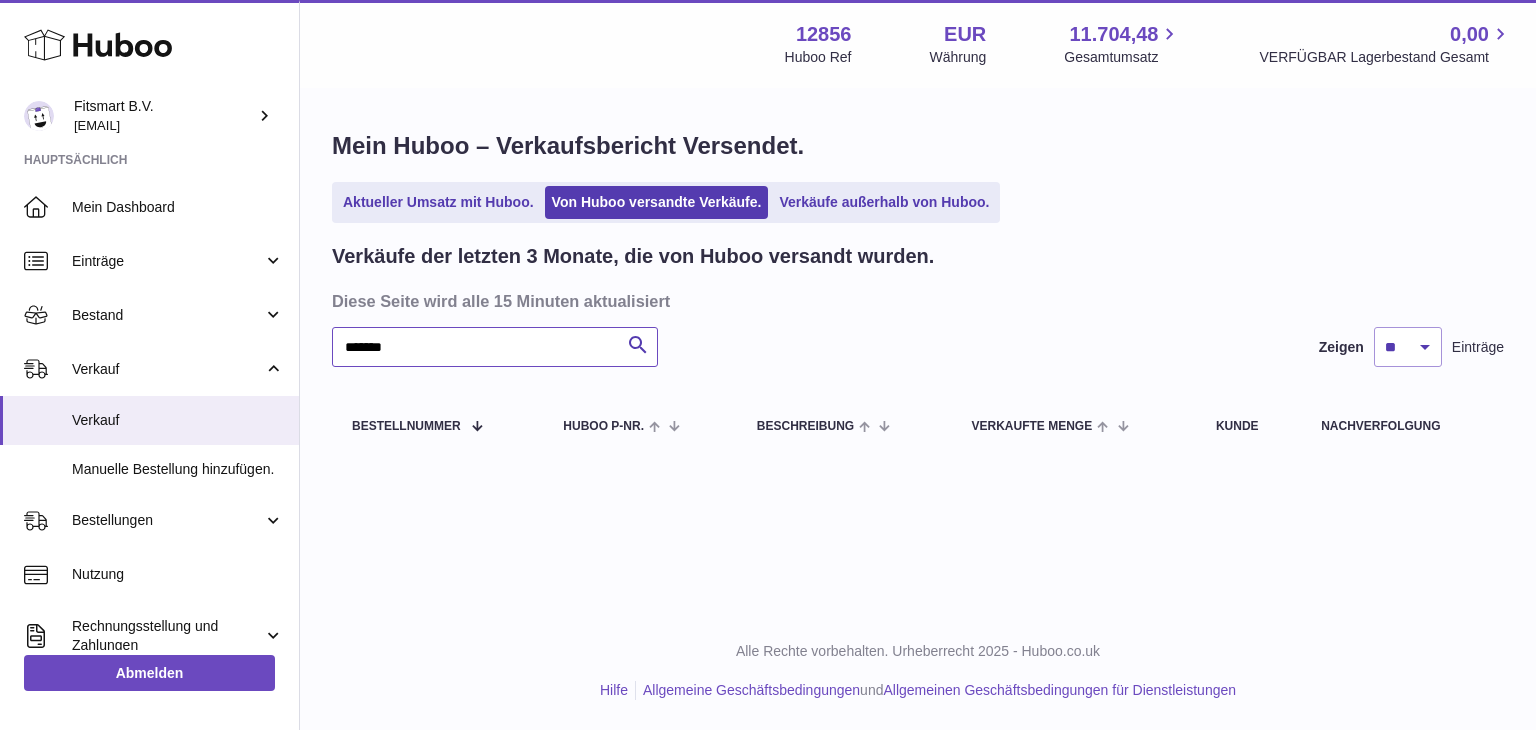 click on "*******" at bounding box center (495, 347) 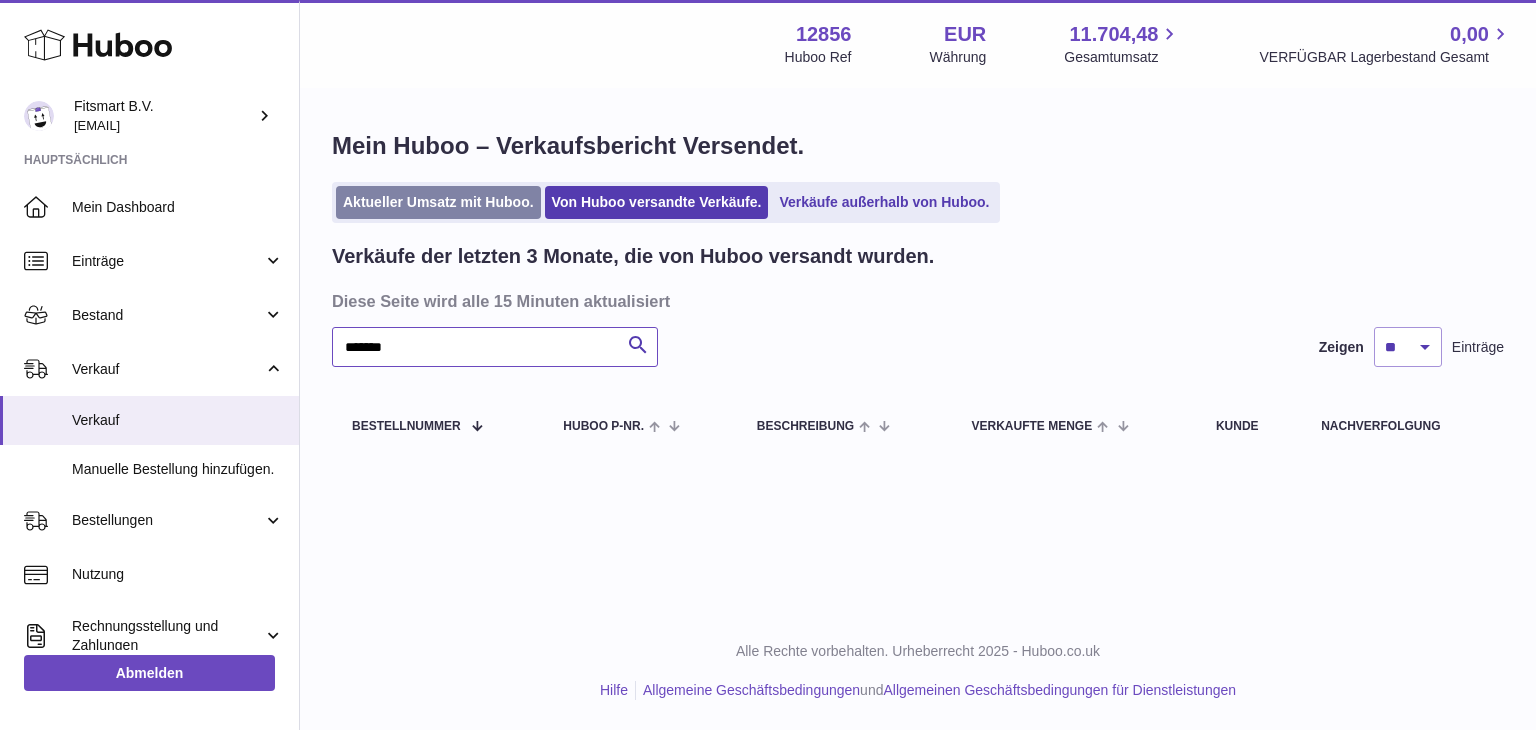 type on "*******" 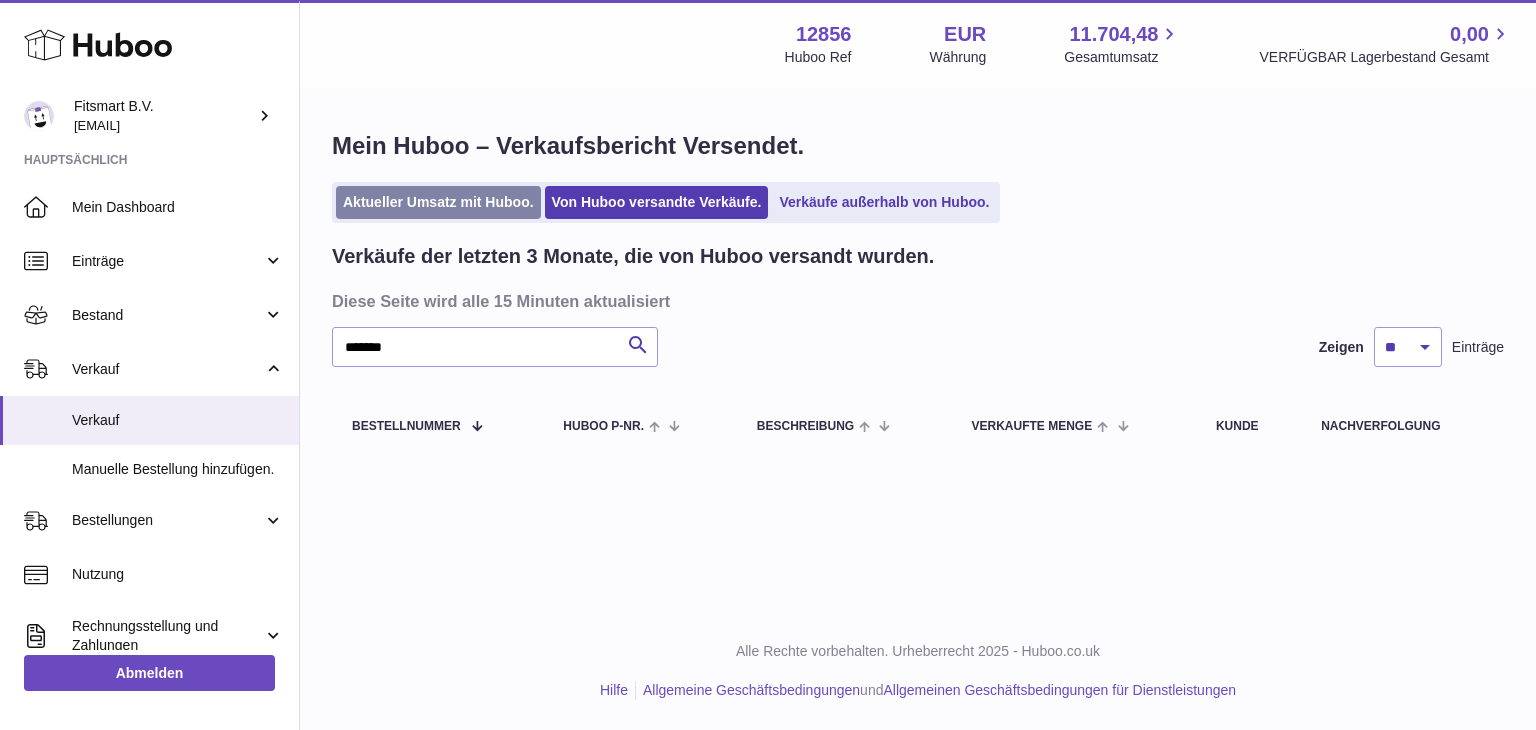 click on "Aktueller Umsatz mit Huboo." at bounding box center (438, 202) 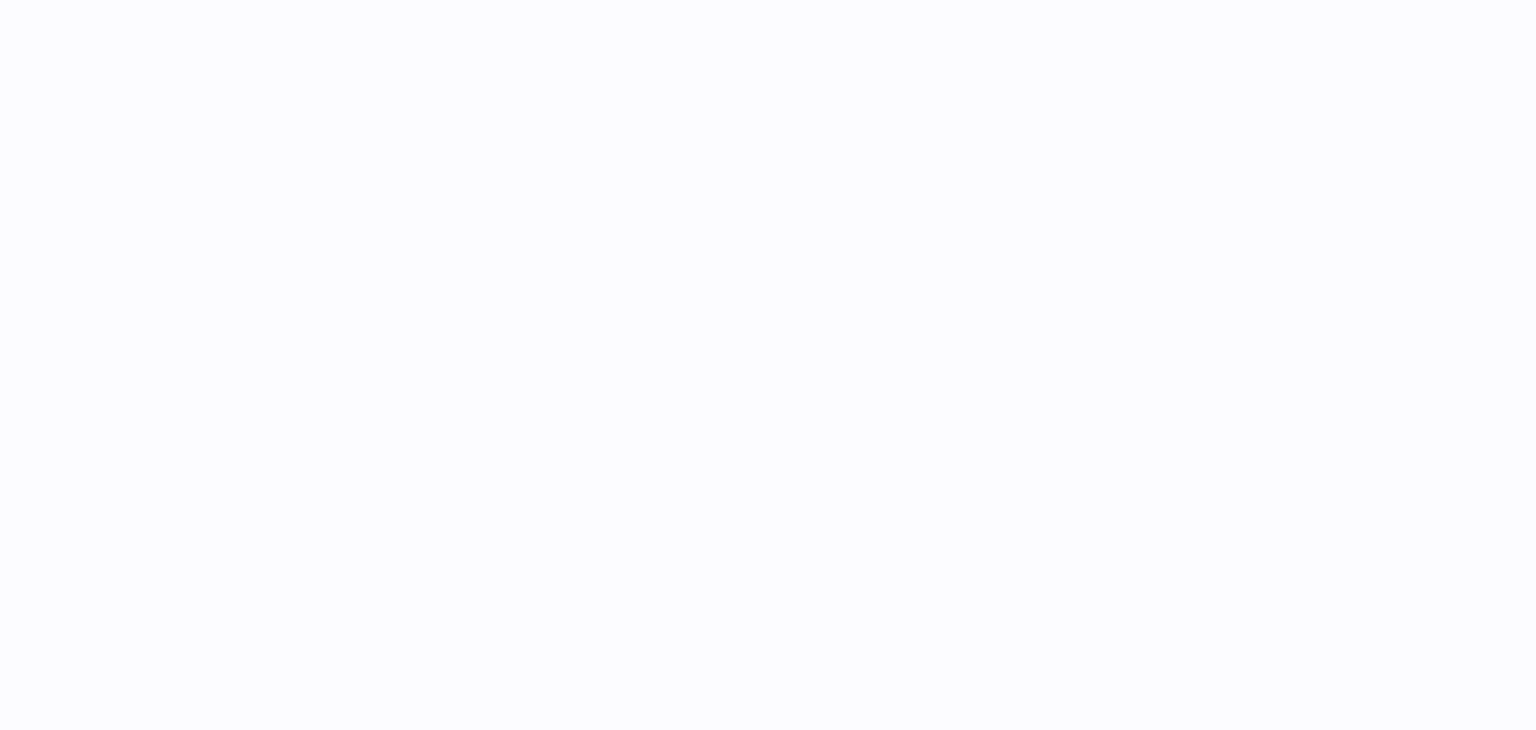 scroll, scrollTop: 0, scrollLeft: 0, axis: both 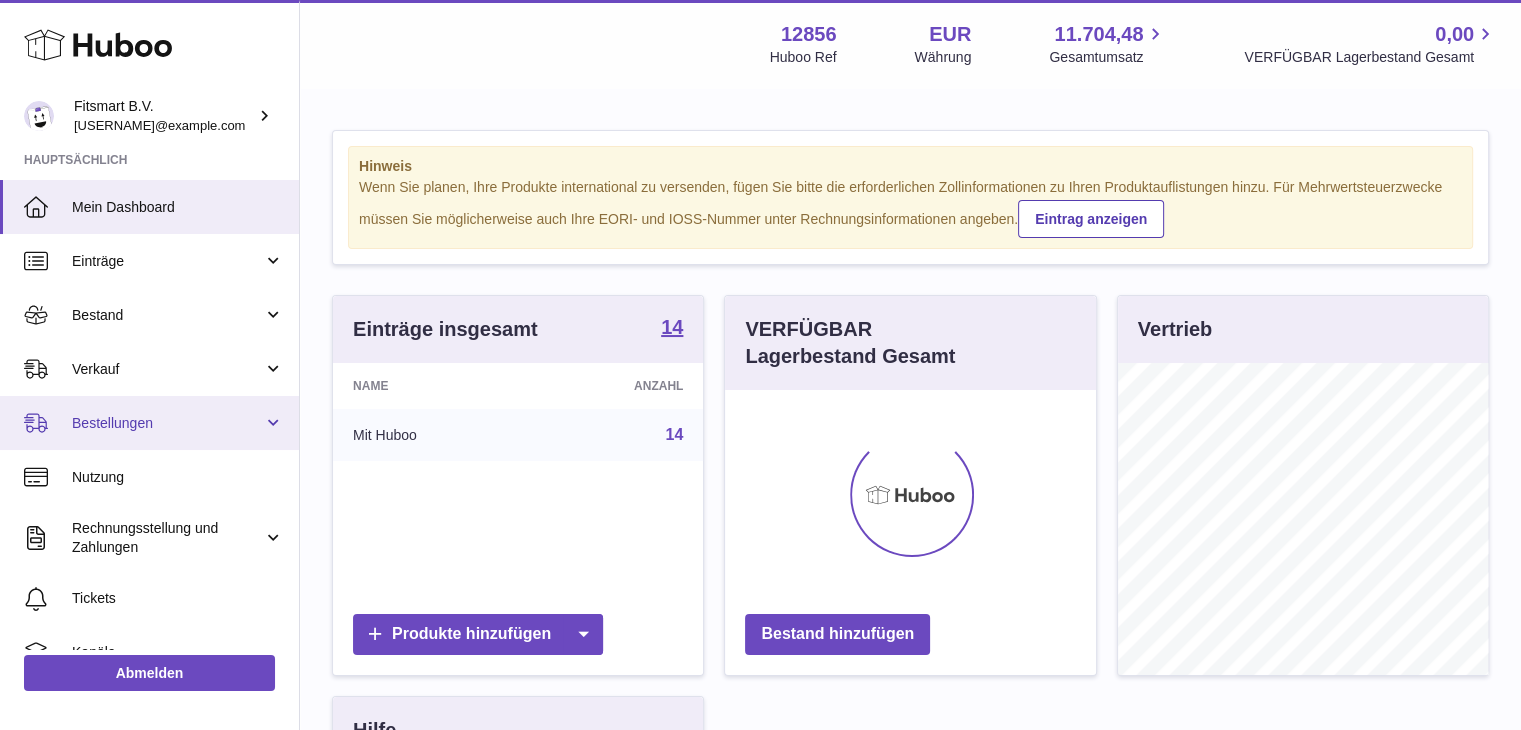 click on "Bestellungen" at bounding box center (167, 423) 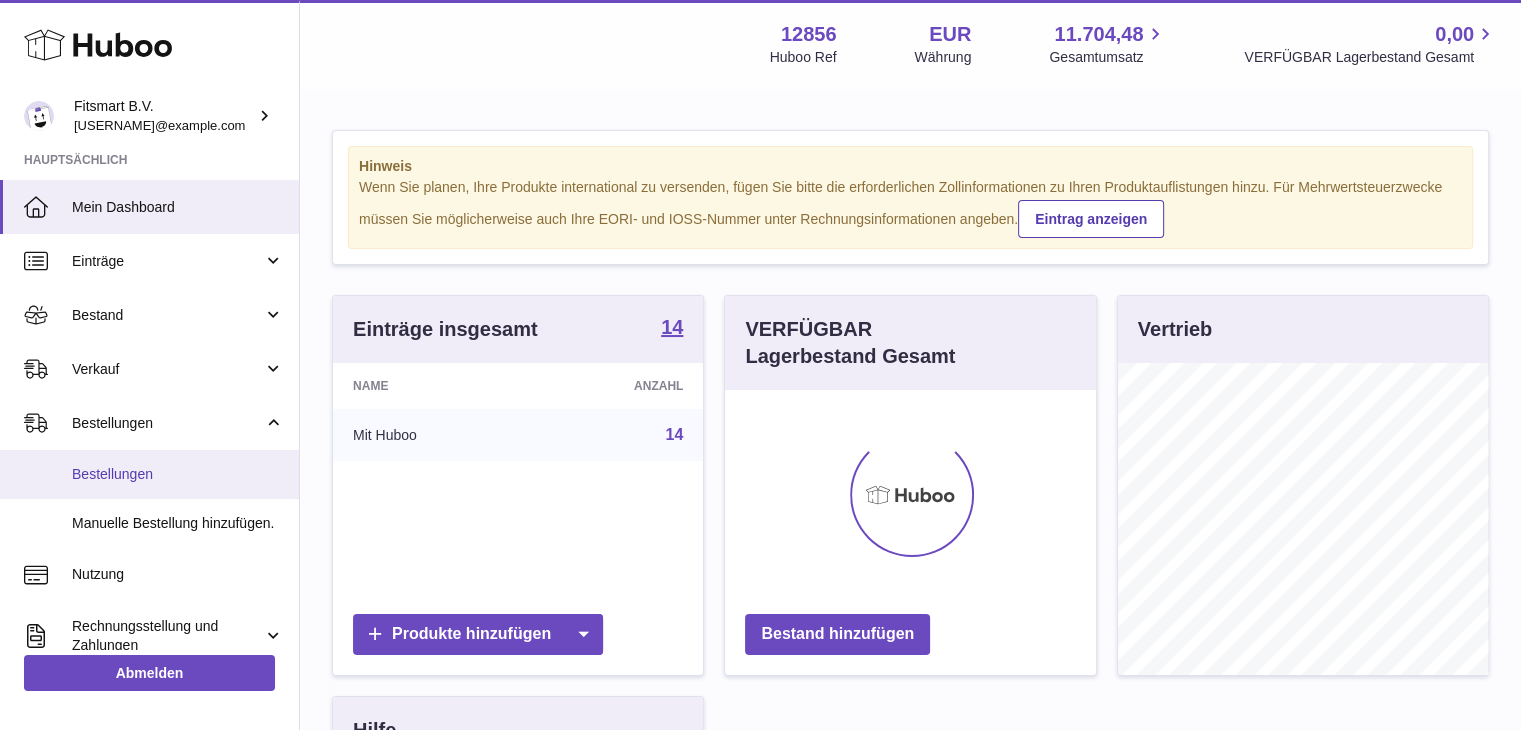 click on "Bestellungen" at bounding box center [178, 474] 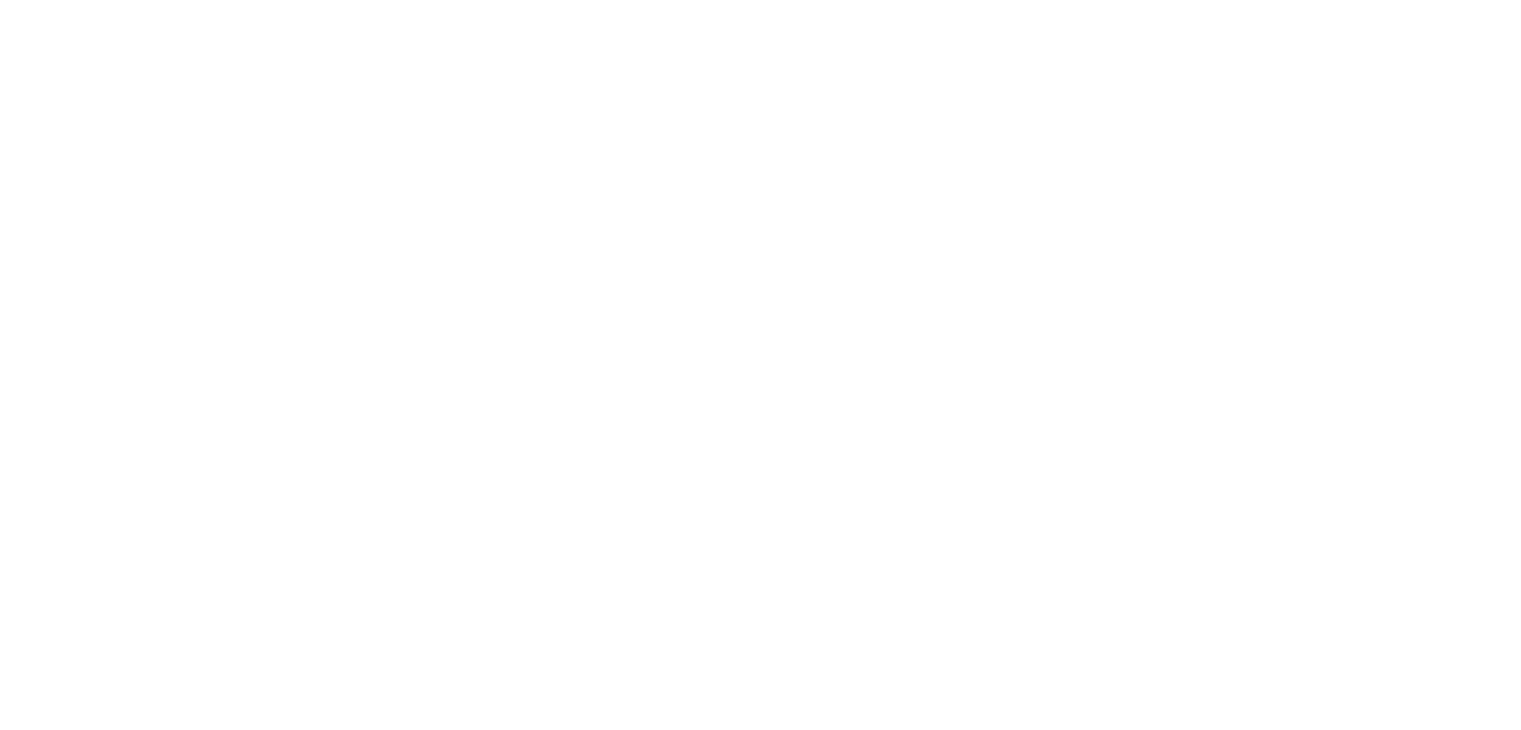 scroll, scrollTop: 0, scrollLeft: 0, axis: both 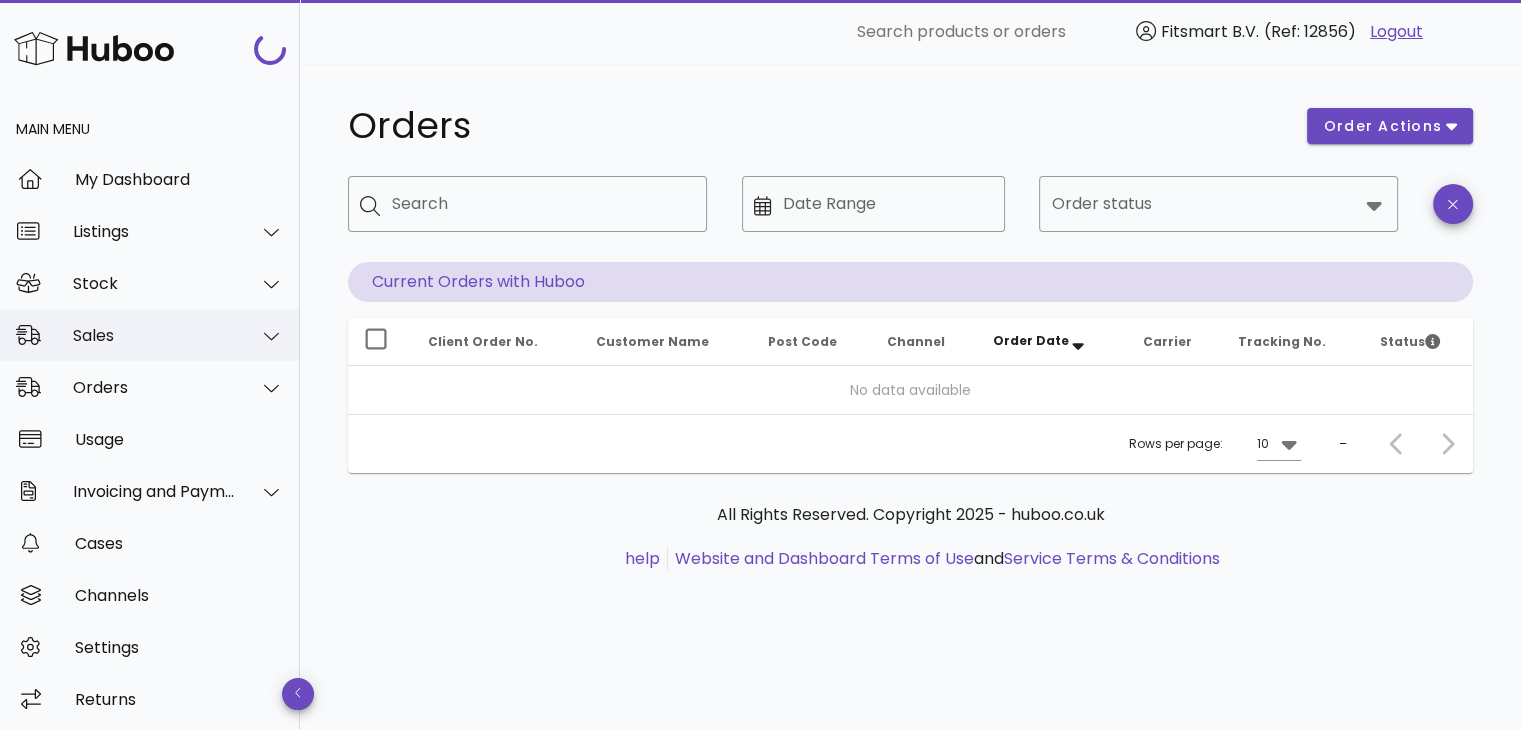 click on "Sales" at bounding box center (154, 335) 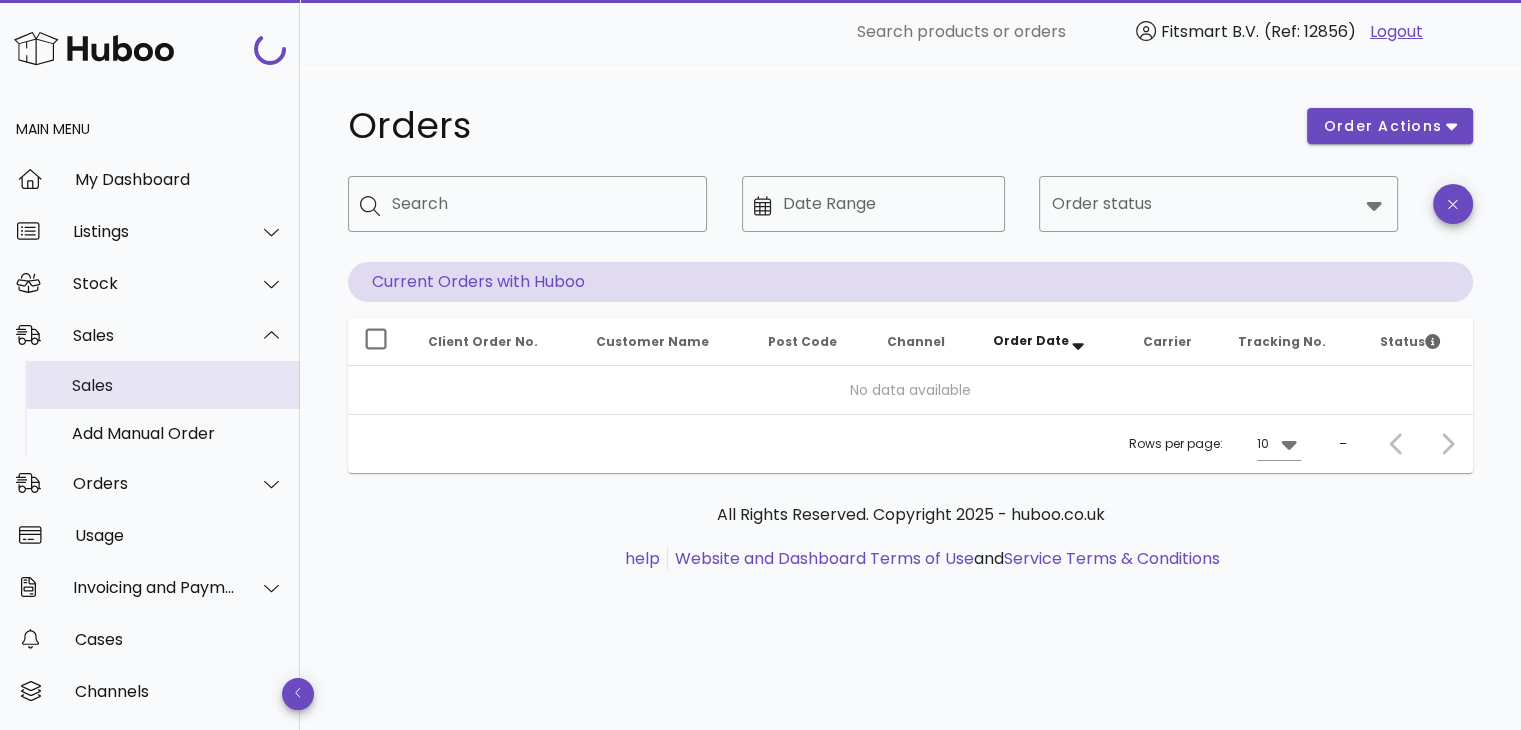 click on "Sales" at bounding box center [178, 385] 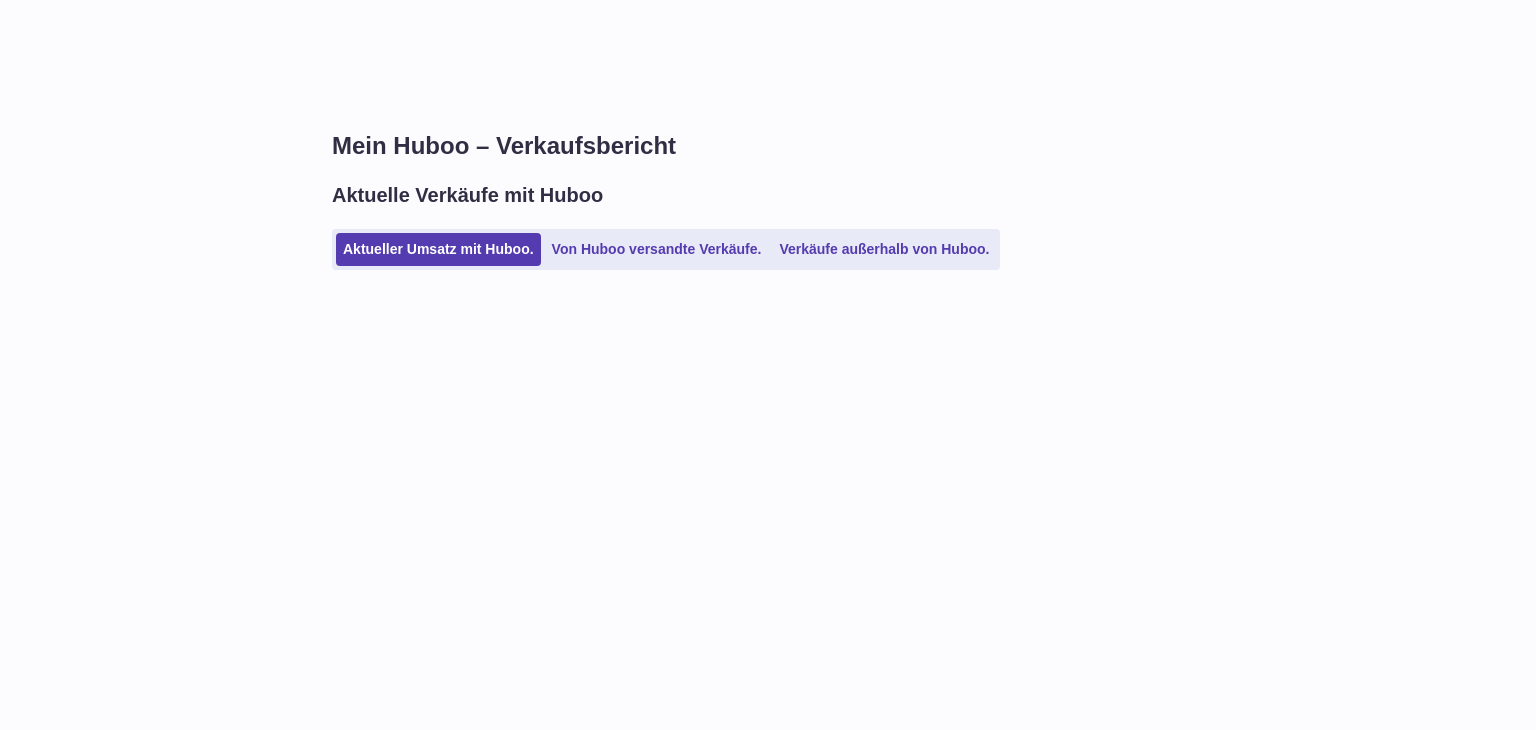 scroll, scrollTop: 0, scrollLeft: 0, axis: both 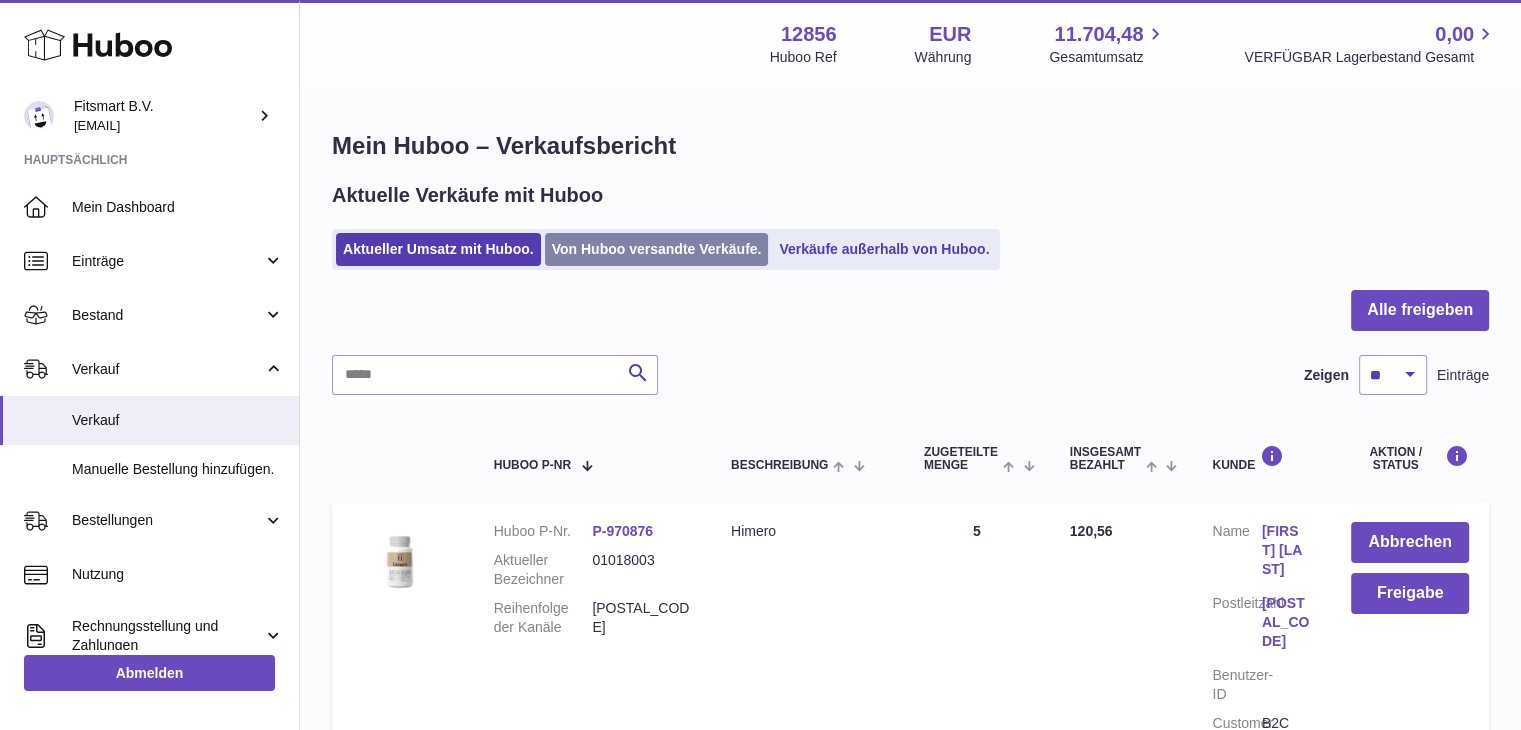 click on "Von Huboo versandte Verkäufe." at bounding box center (657, 249) 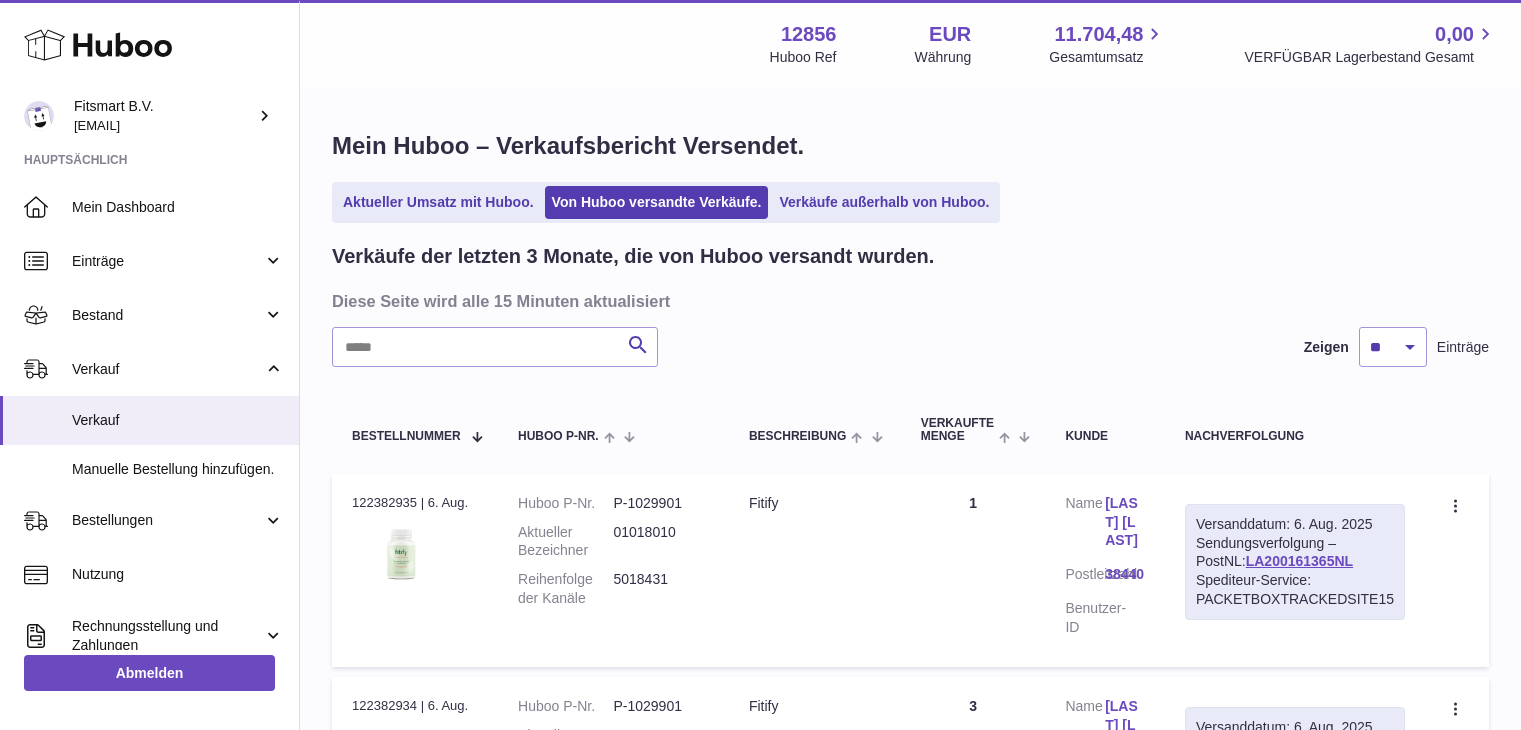 scroll, scrollTop: 0, scrollLeft: 0, axis: both 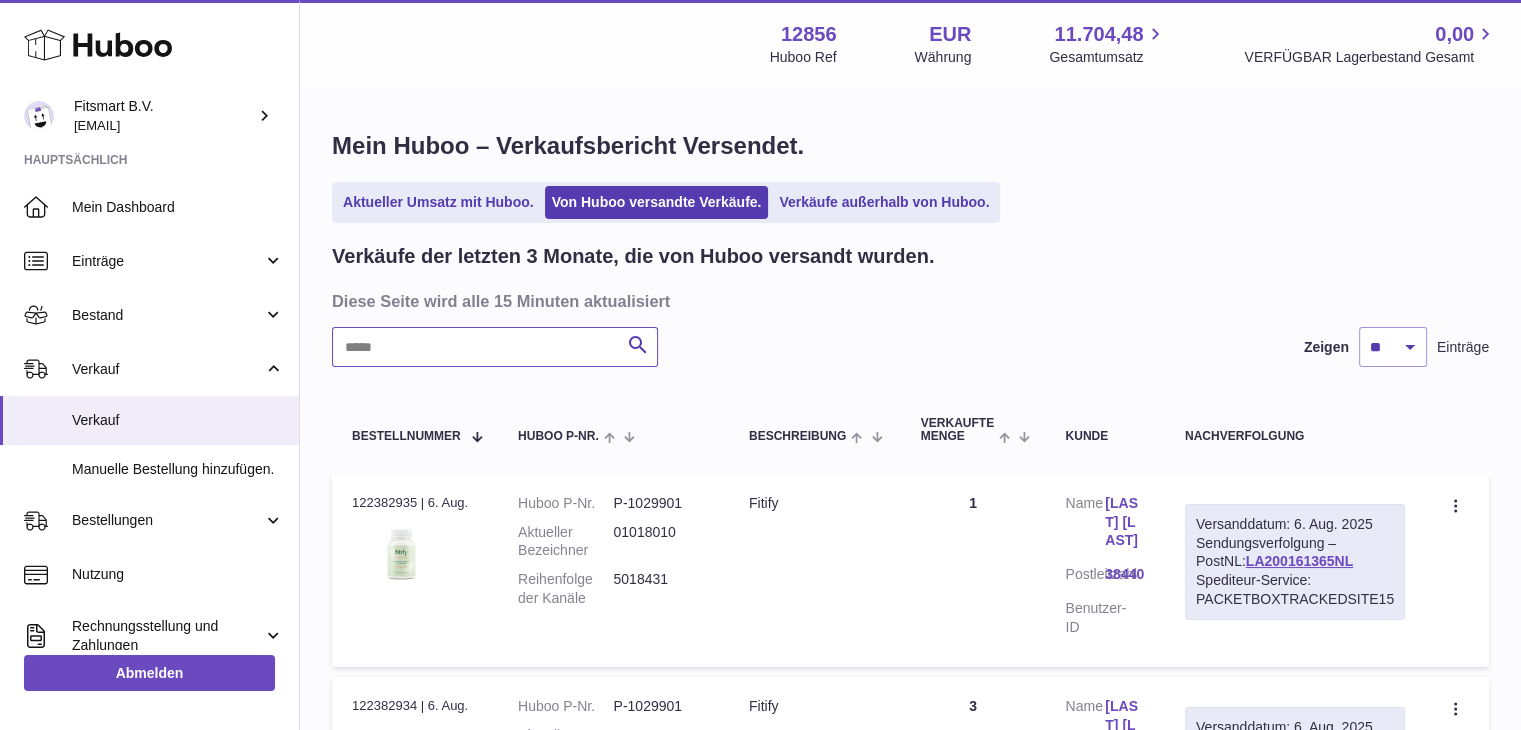 click at bounding box center (495, 347) 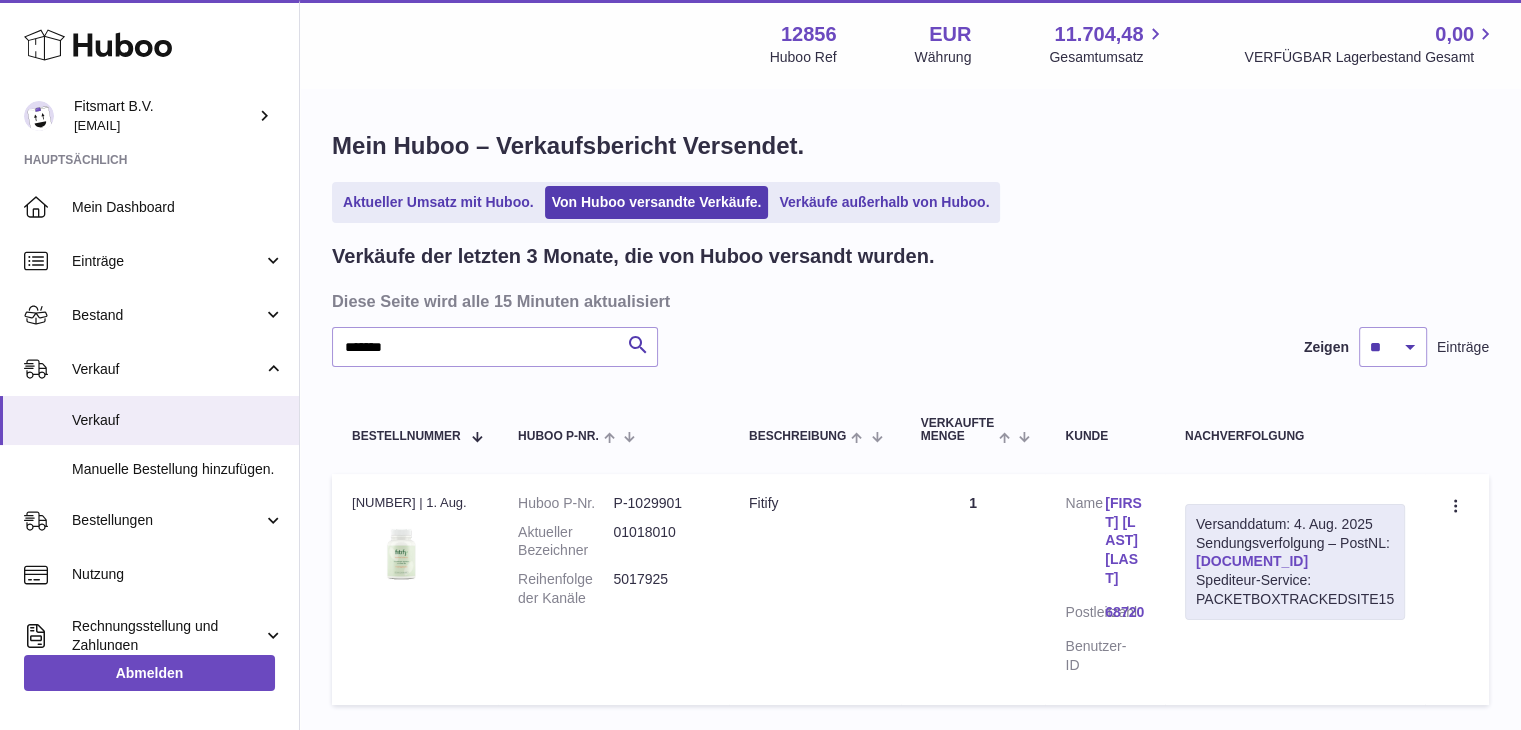 click on "LA997403058NL" at bounding box center (1252, 561) 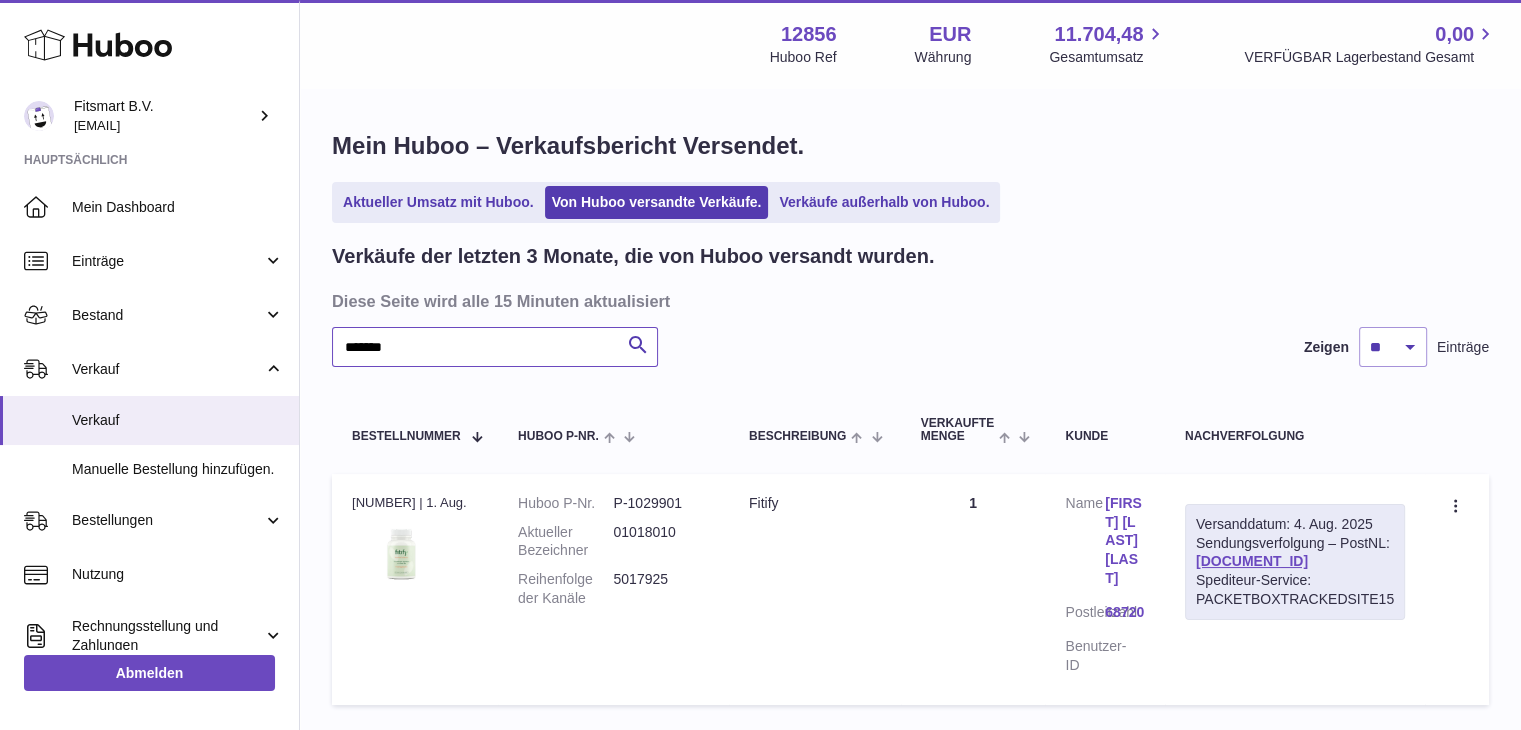 click on "*******" at bounding box center [495, 347] 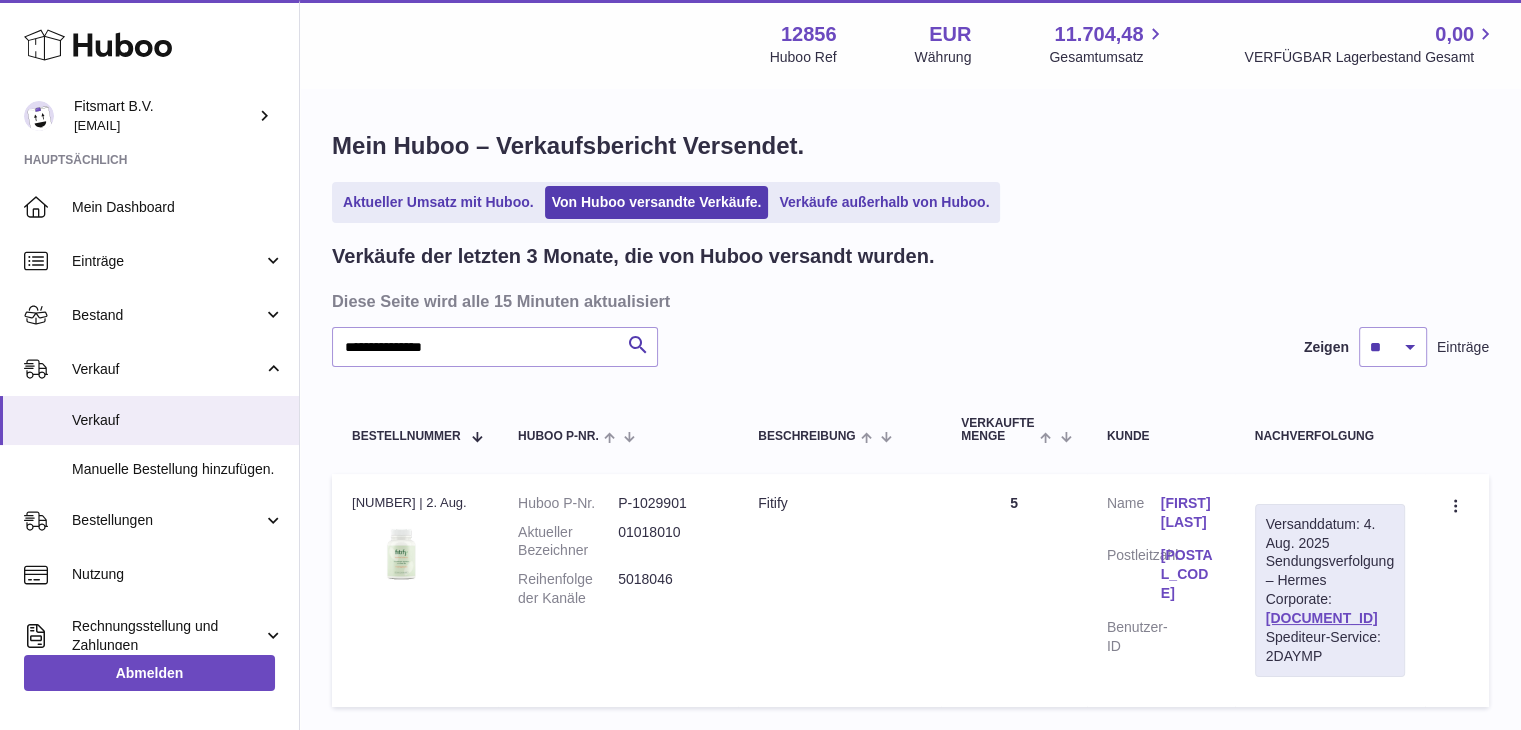 click on "5018046" at bounding box center (668, 589) 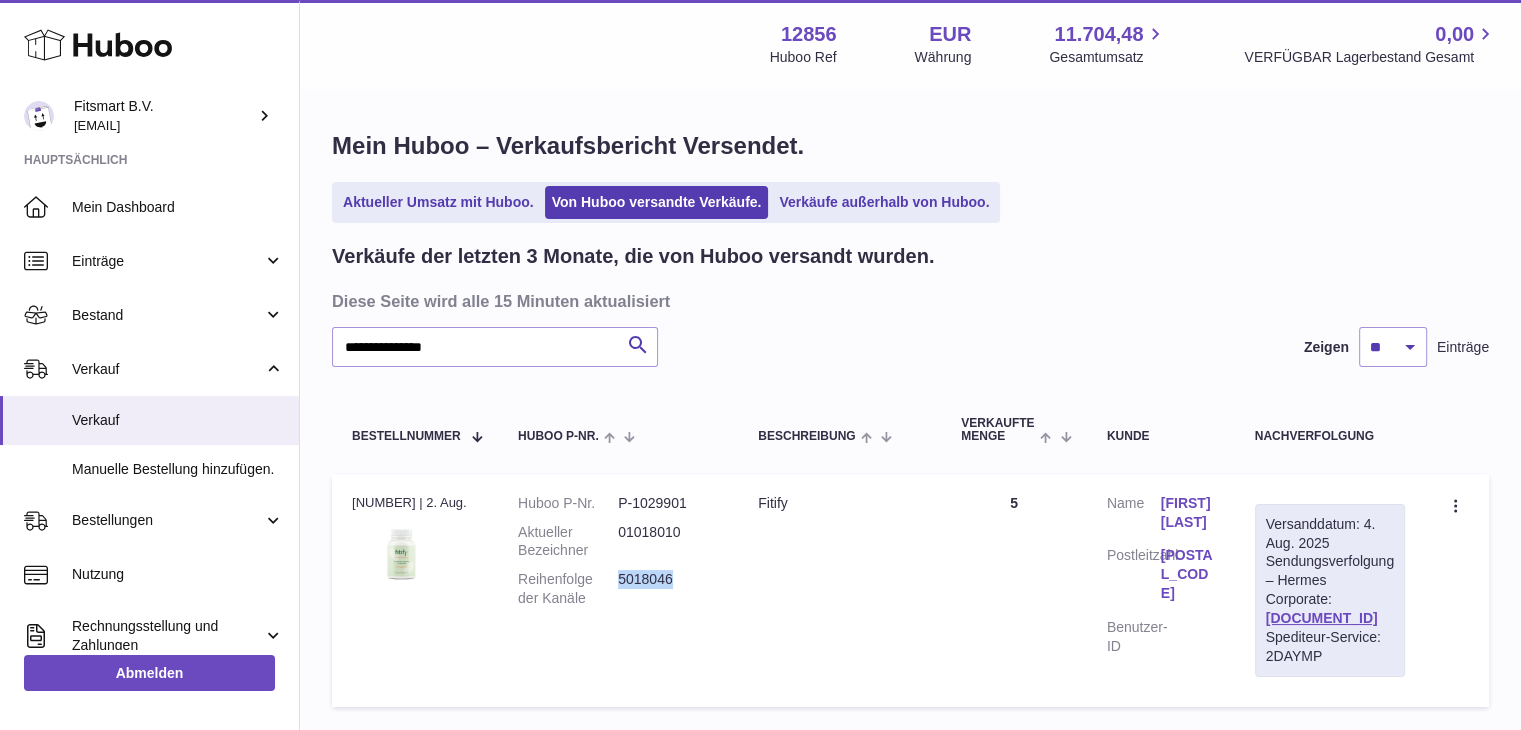 click on "5018046" at bounding box center (668, 589) 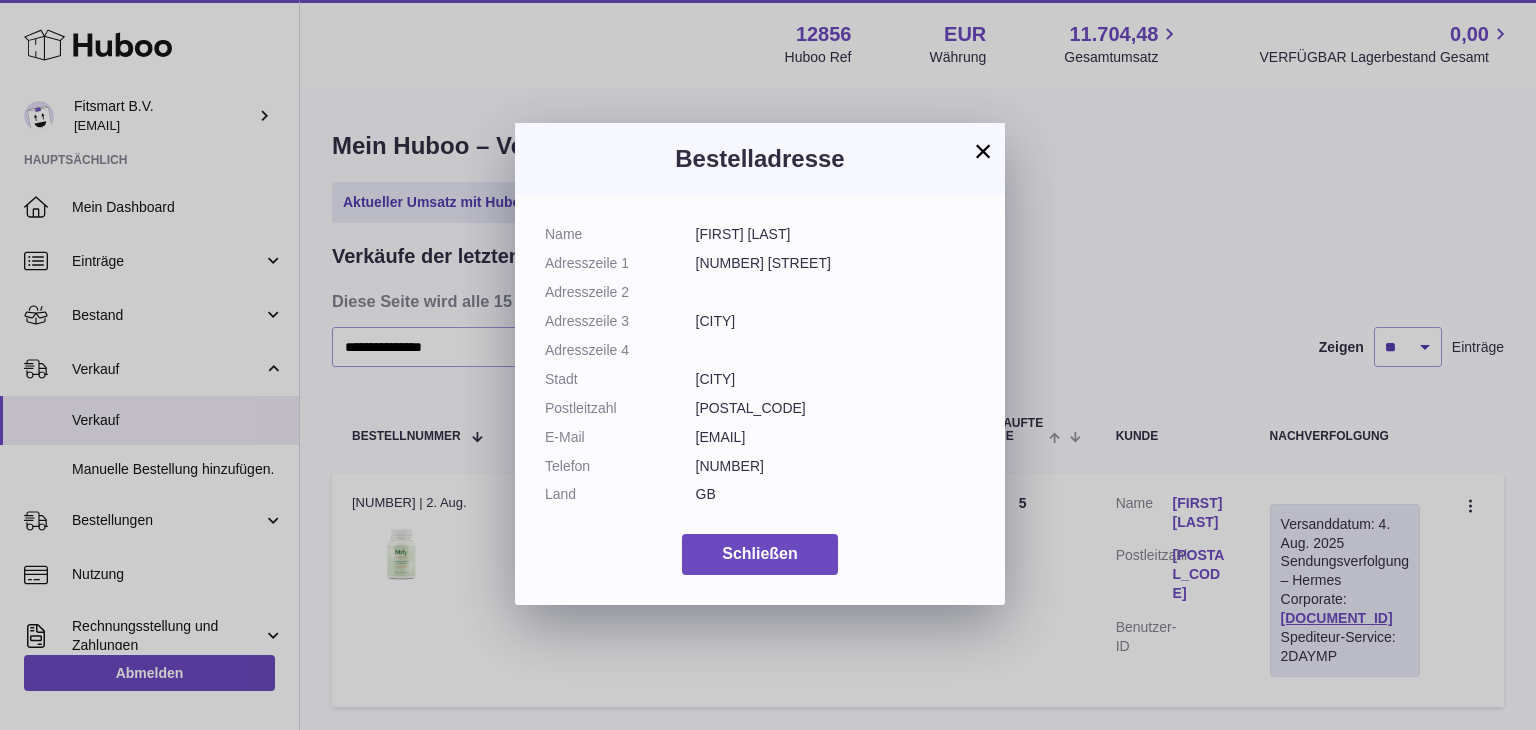 click on "maureen0191@gmail.com" at bounding box center (836, 437) 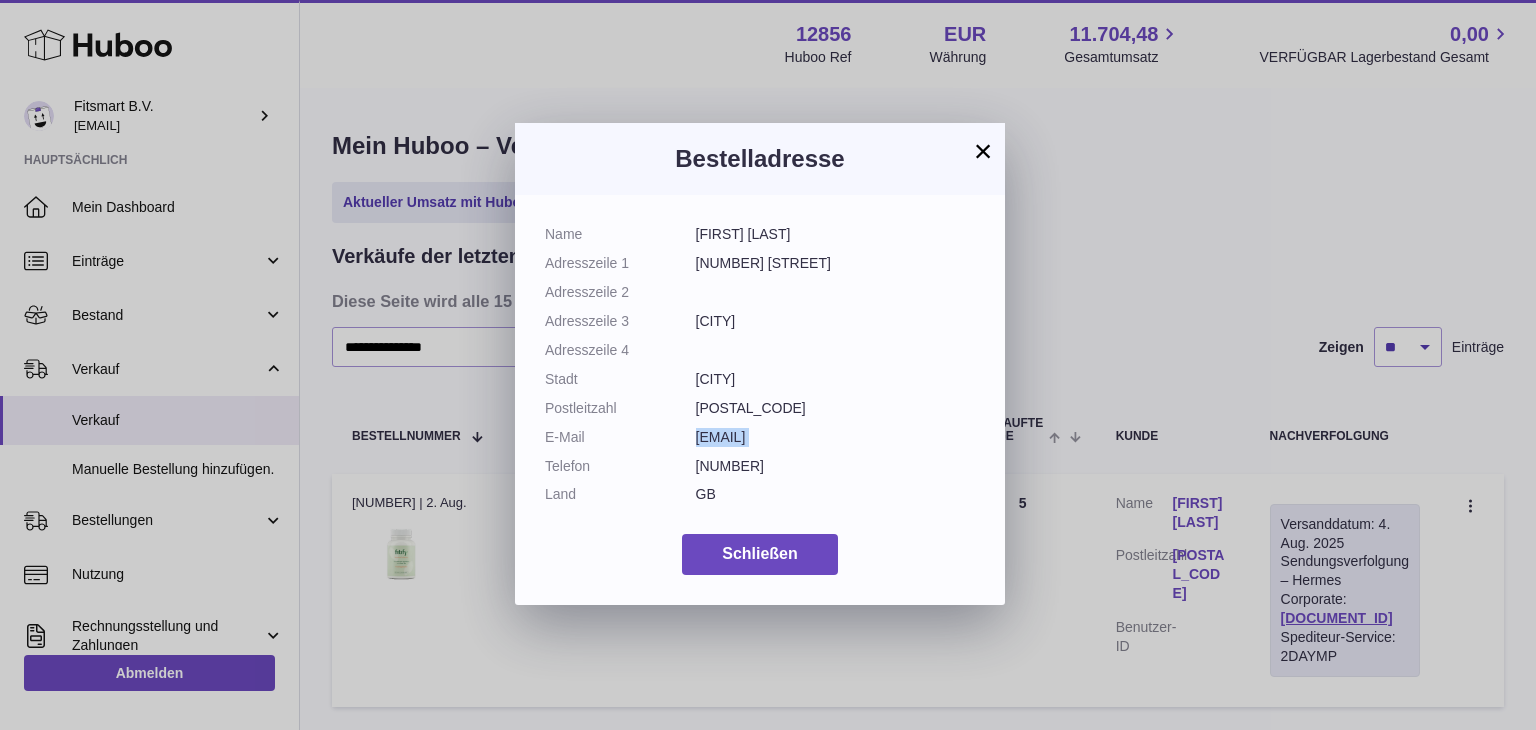 click on "maureen0191@gmail.com" at bounding box center [836, 437] 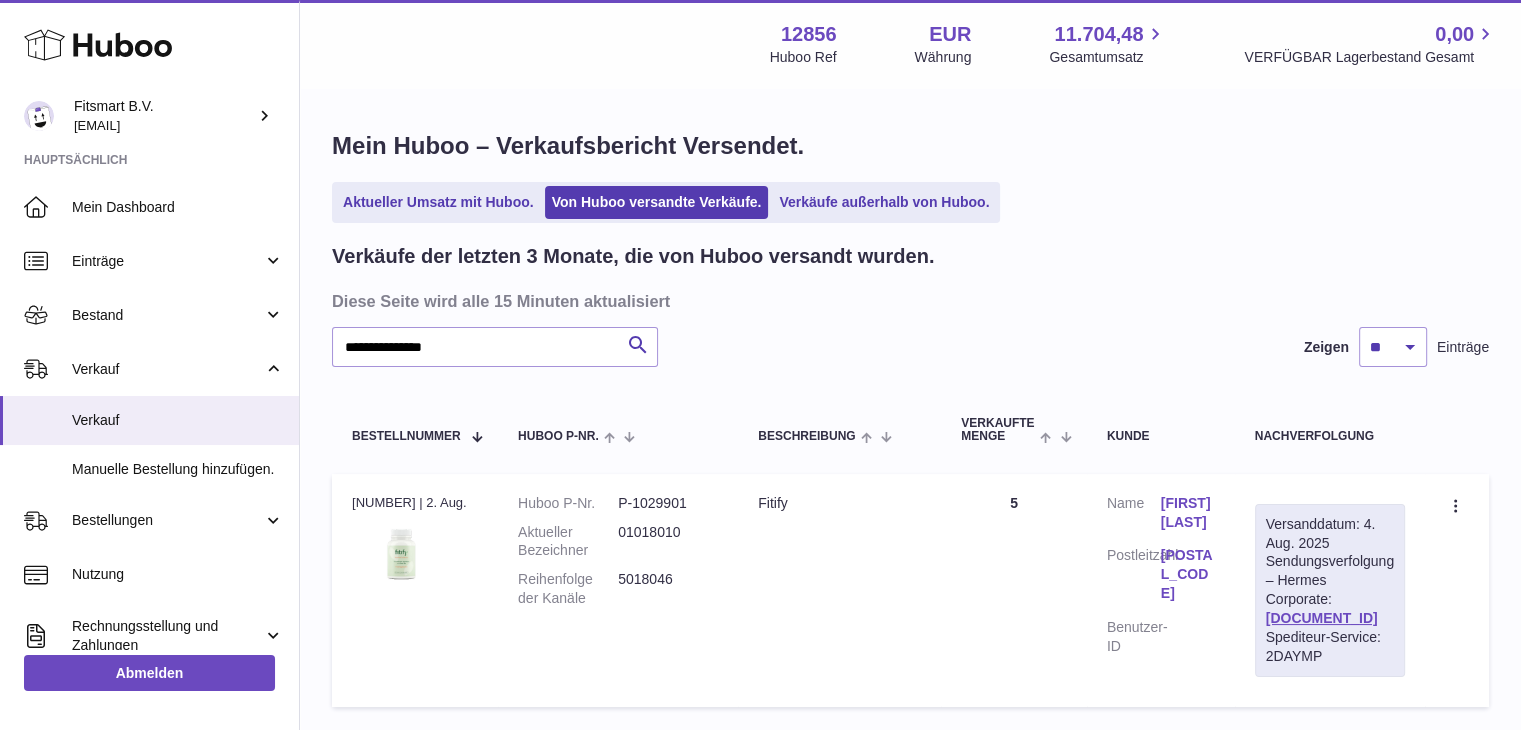 click on "5018046" at bounding box center (668, 589) 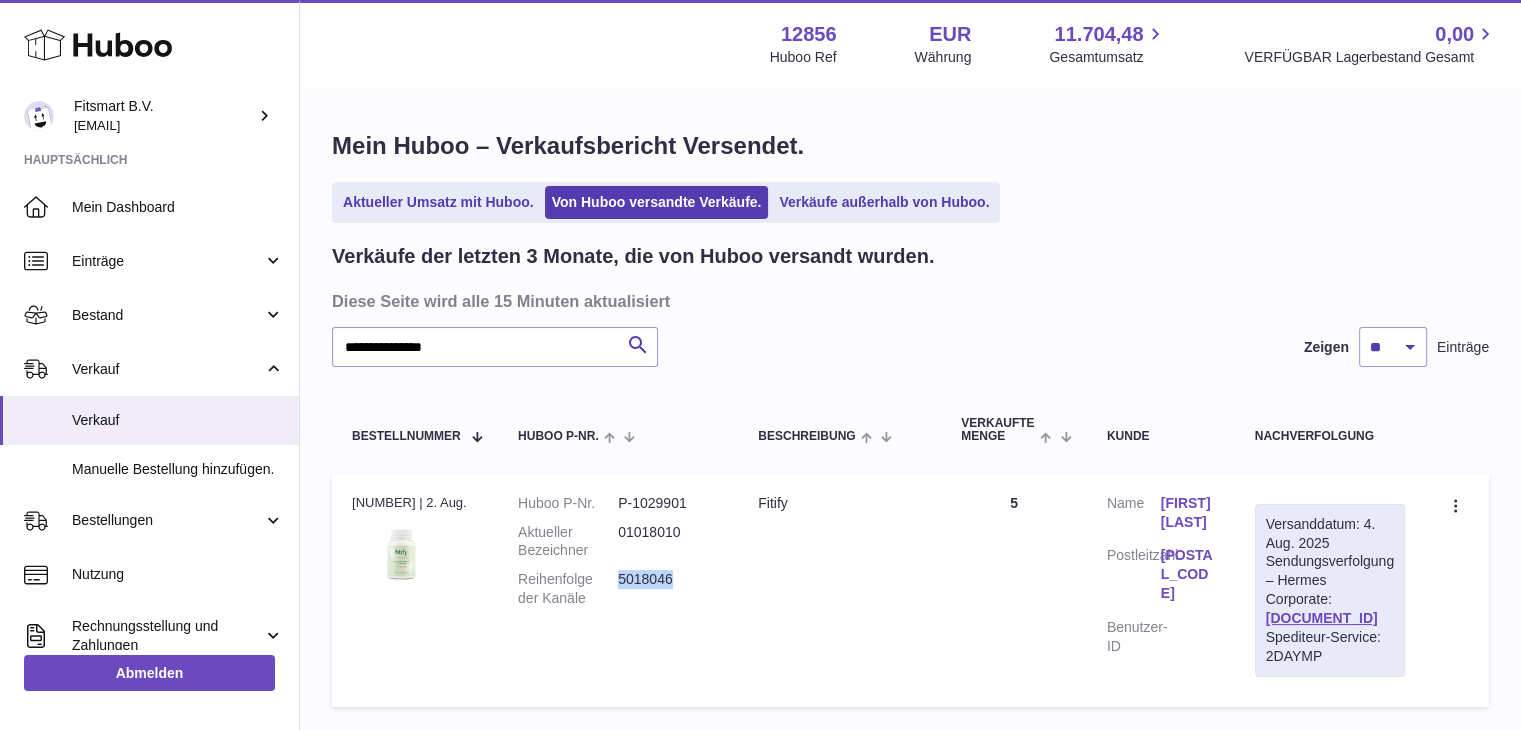 click on "5018046" at bounding box center [668, 589] 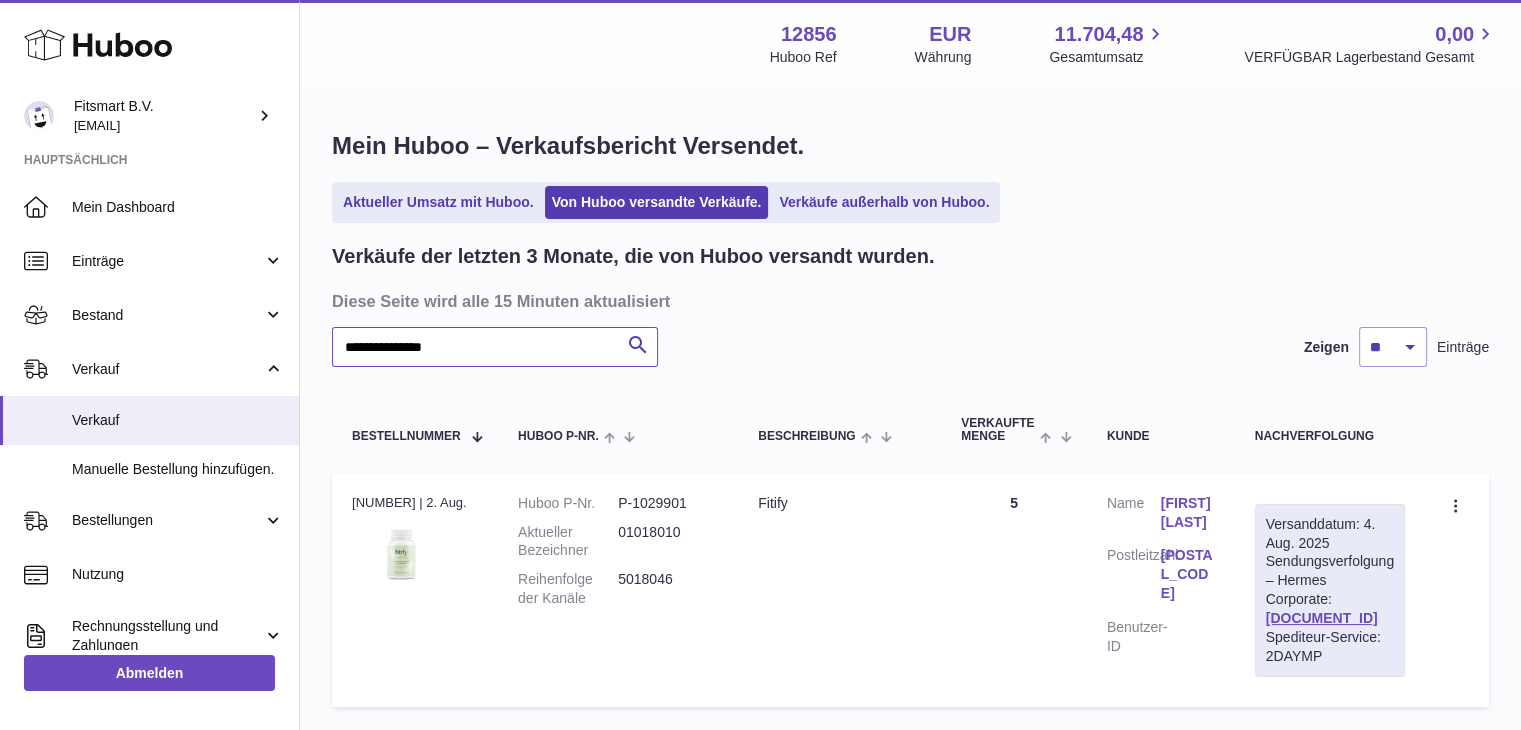 click on "**********" at bounding box center [495, 347] 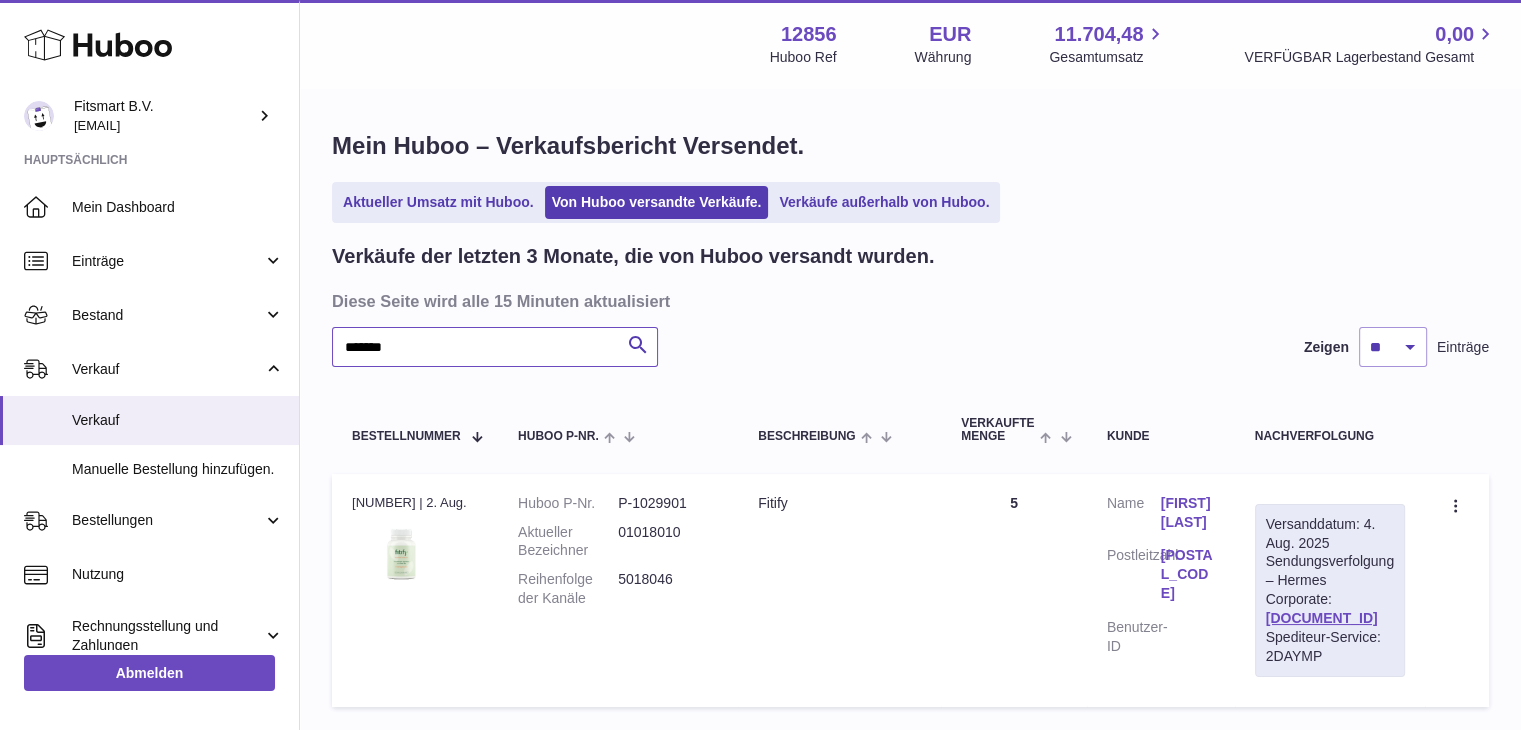 click on "*******" at bounding box center [495, 347] 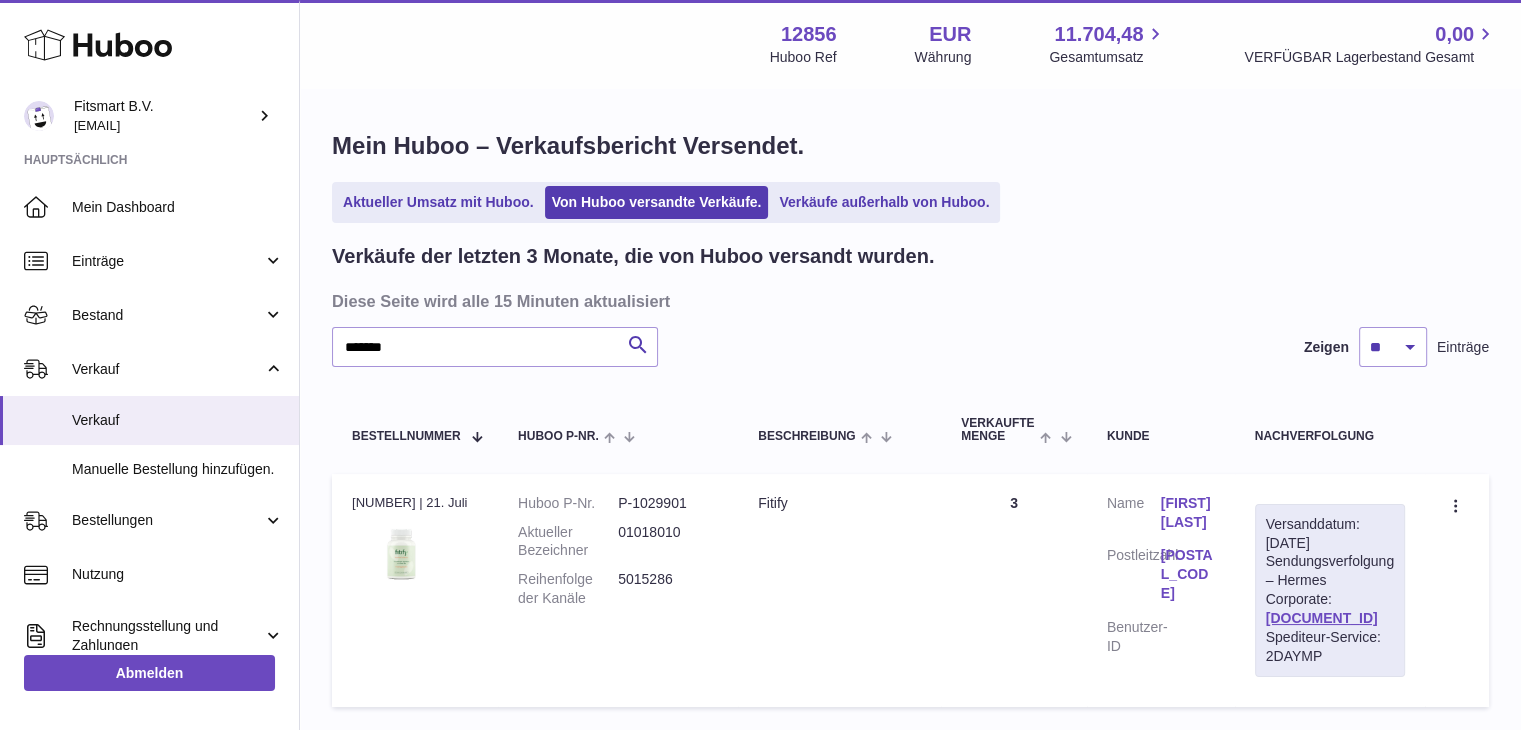 click on "Sophronia Bruce" at bounding box center (1188, 513) 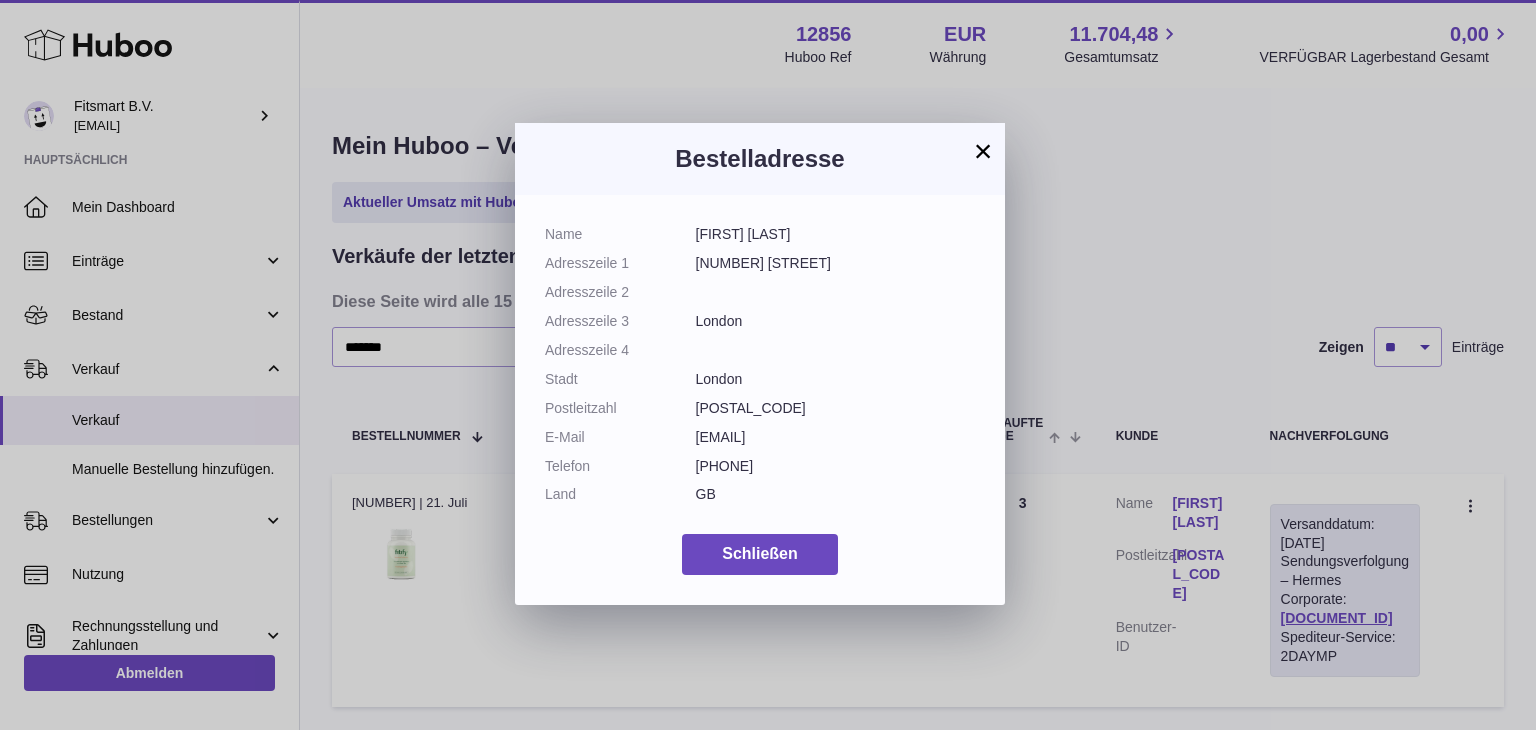 click on "×" at bounding box center (983, 151) 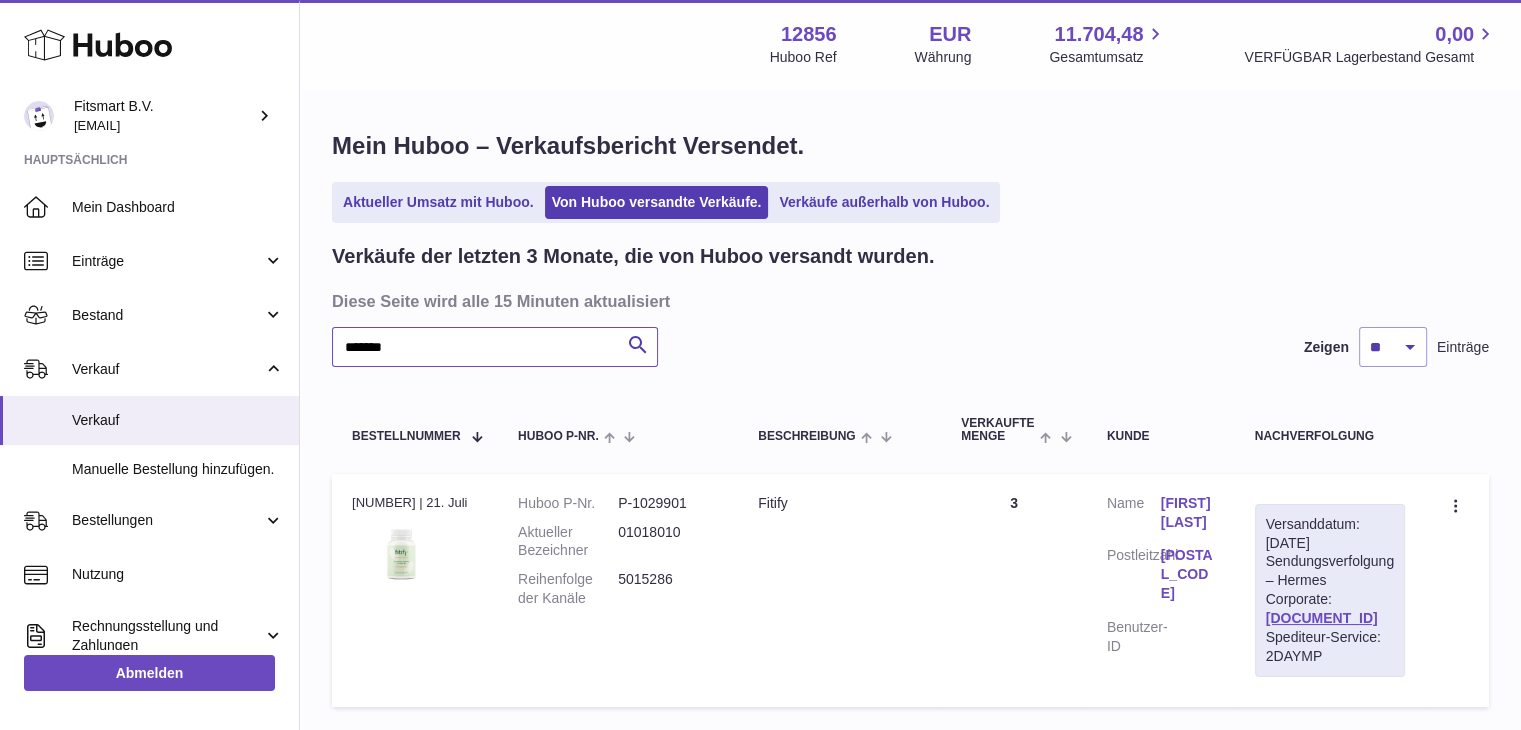 click on "*******" at bounding box center (495, 347) 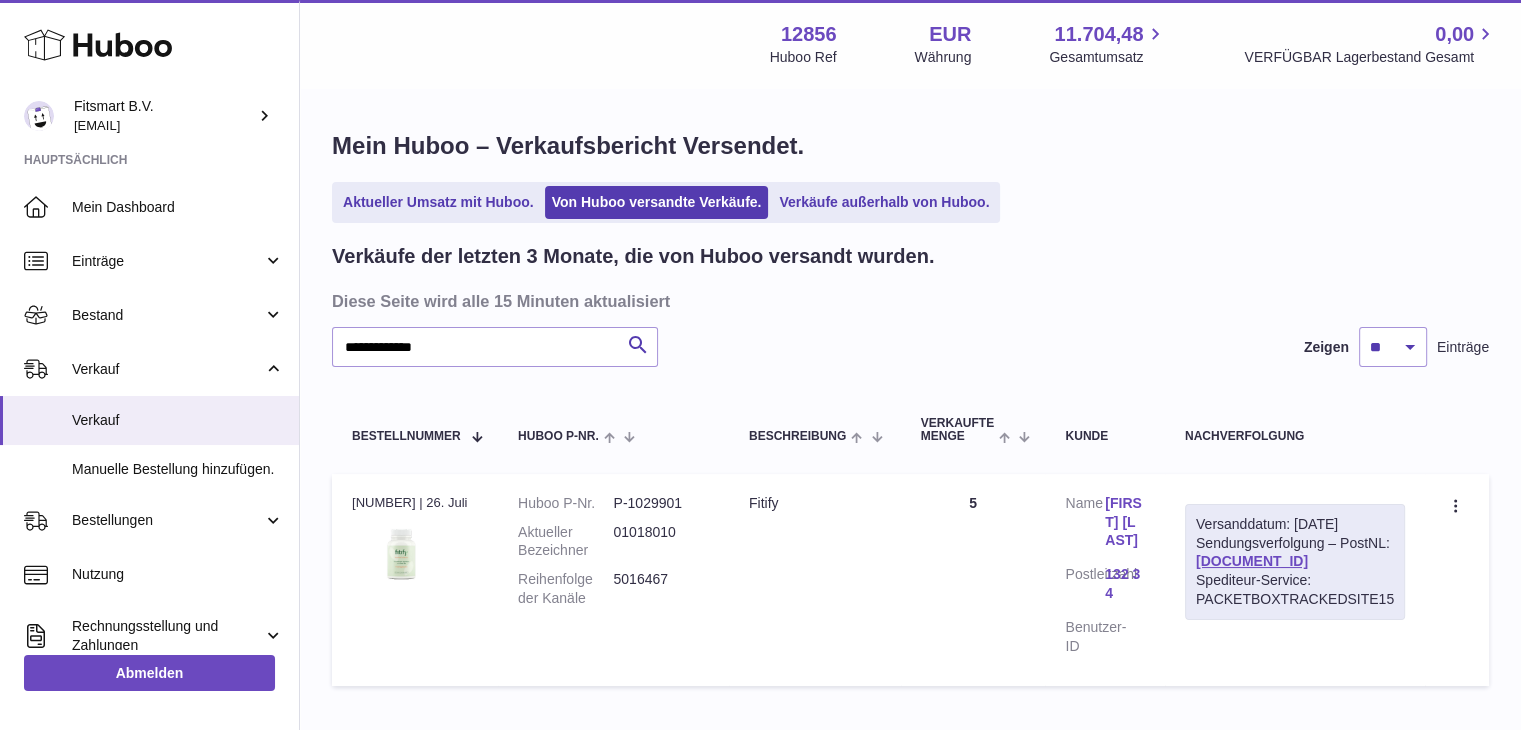 click on "Gunvor Stark" at bounding box center (1125, 522) 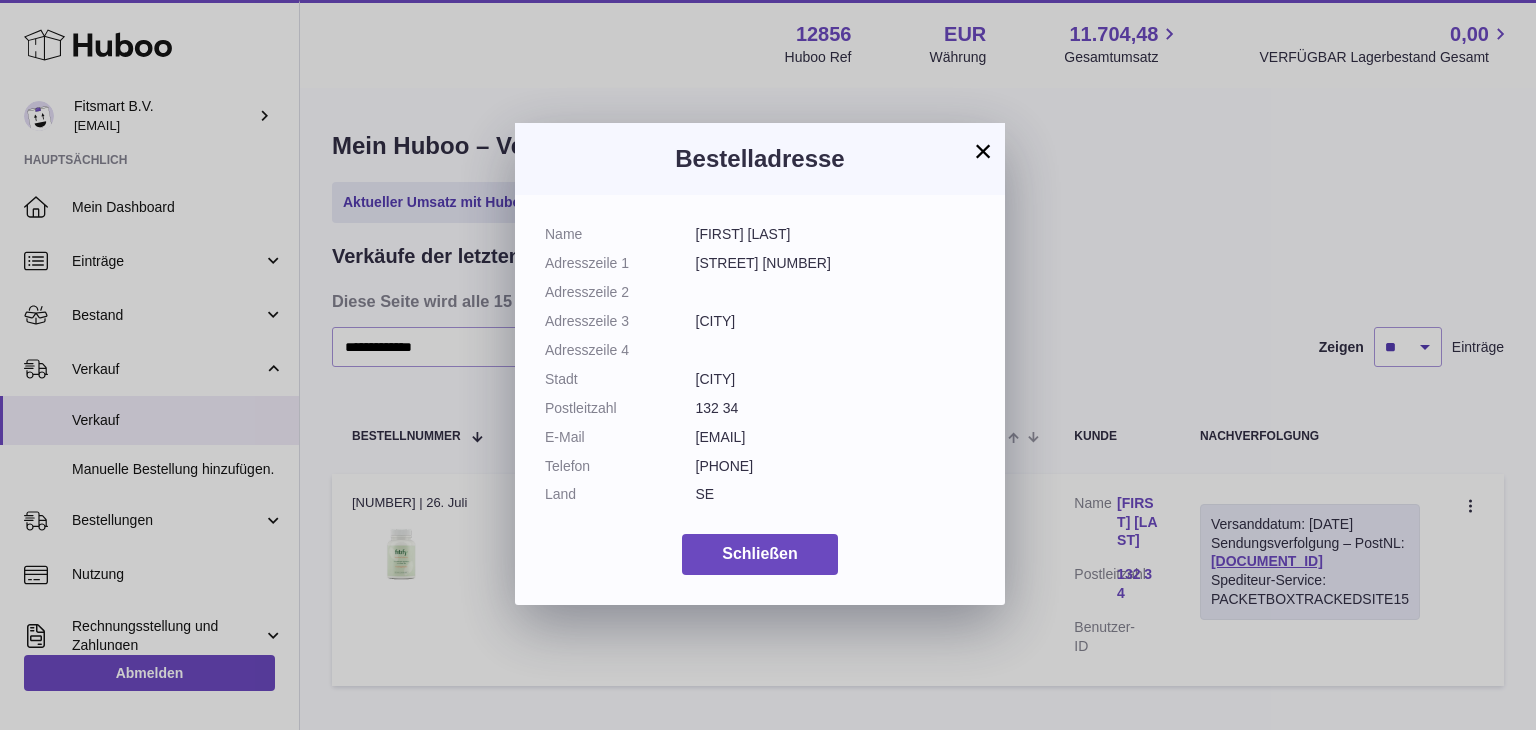 click on "×" at bounding box center [983, 151] 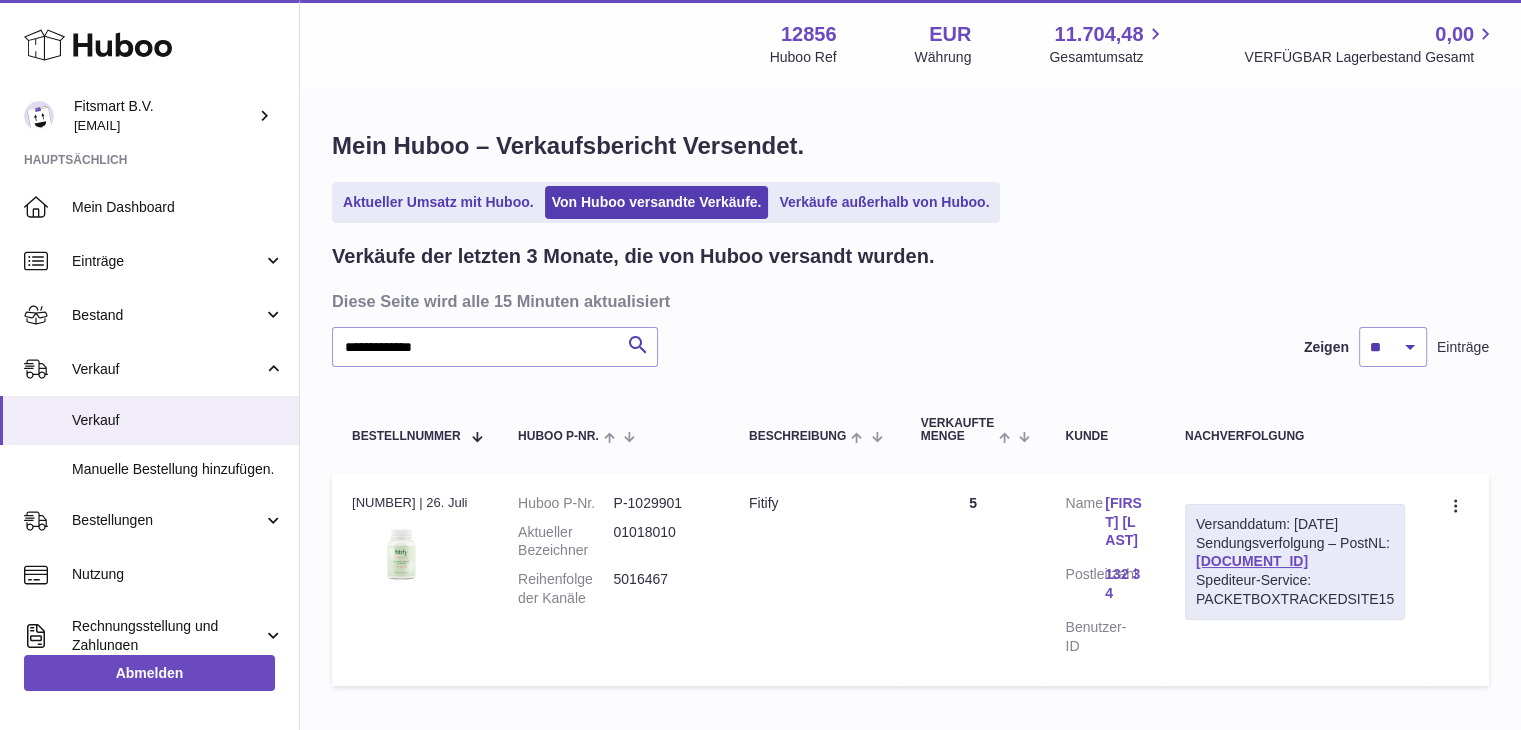click on "5016467" at bounding box center [660, 589] 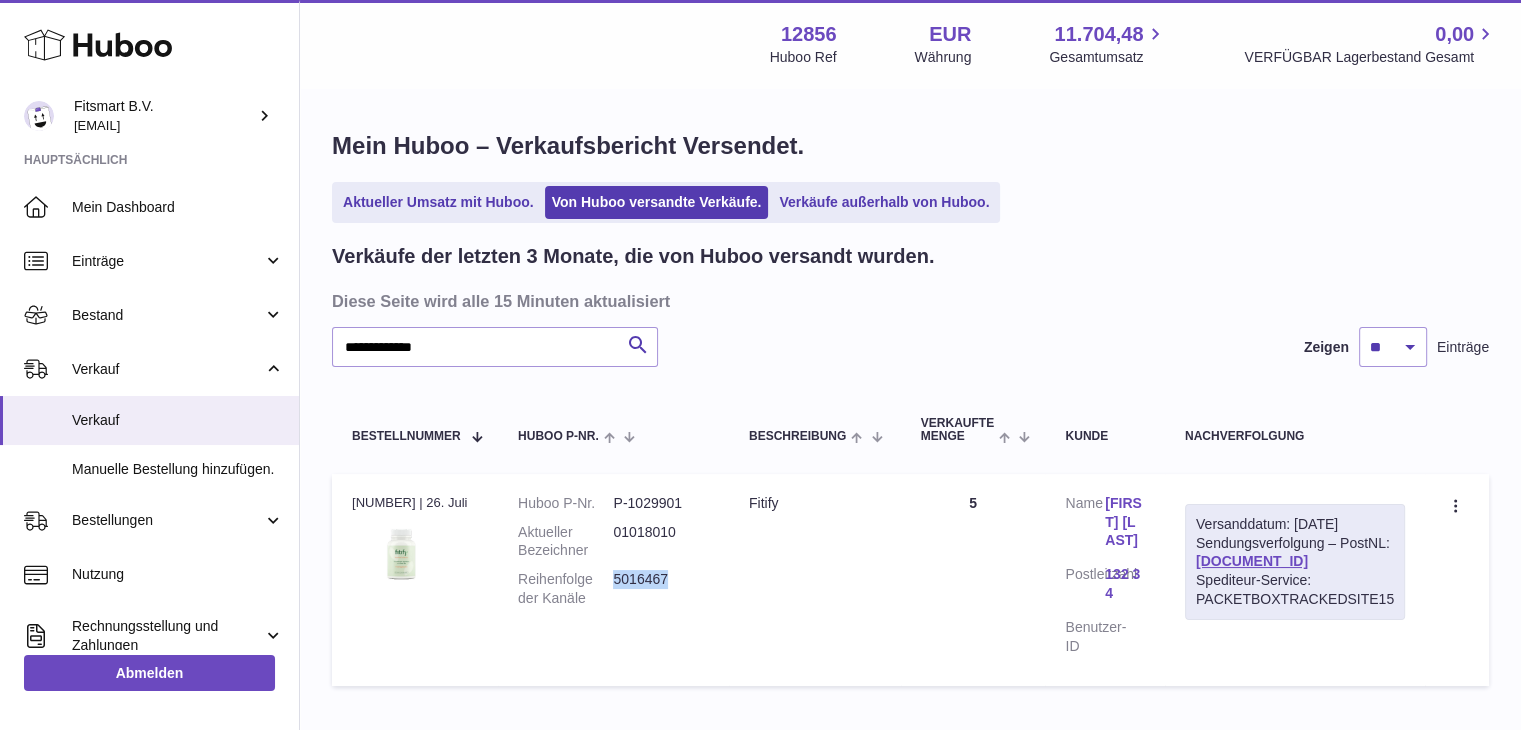 click on "5016467" at bounding box center [660, 589] 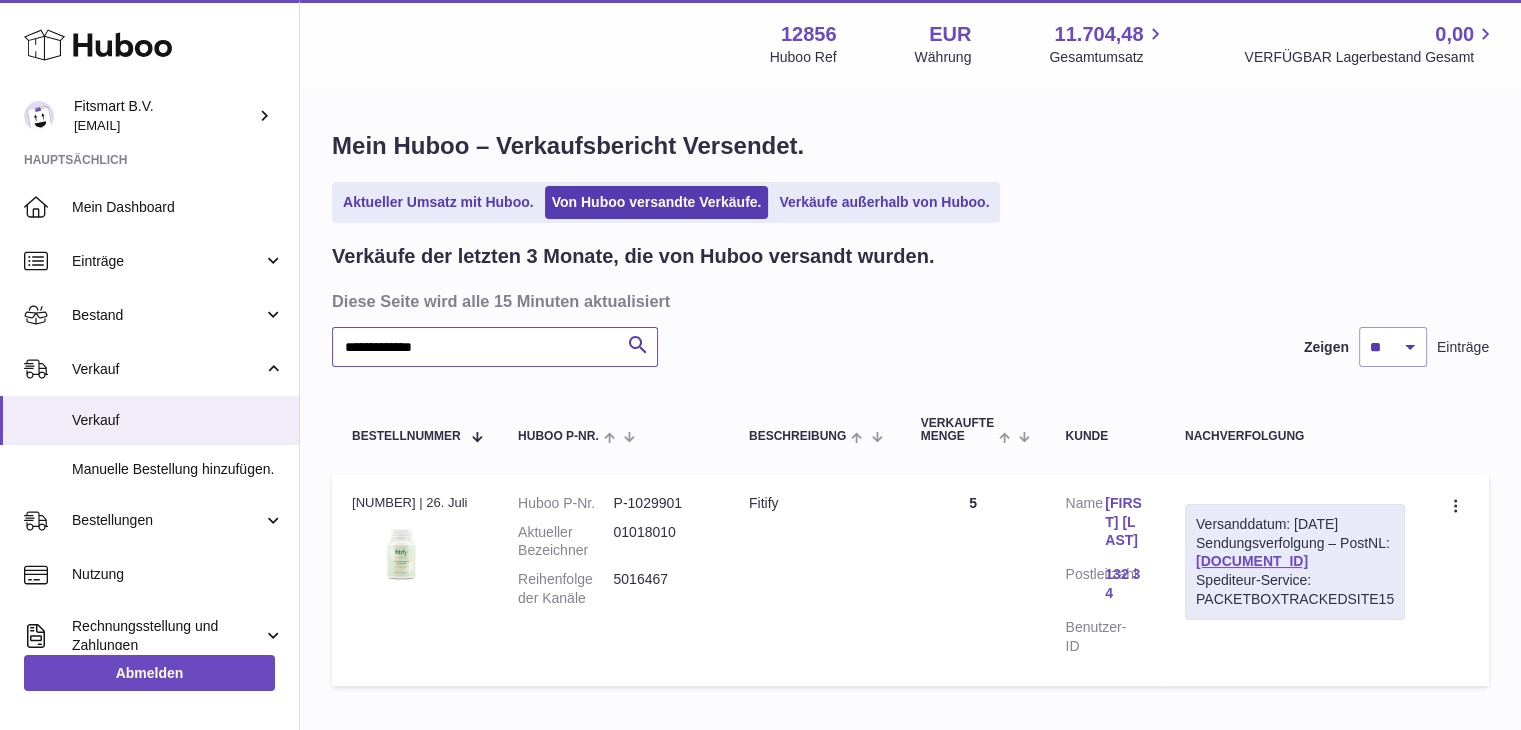 click on "**********" at bounding box center [495, 347] 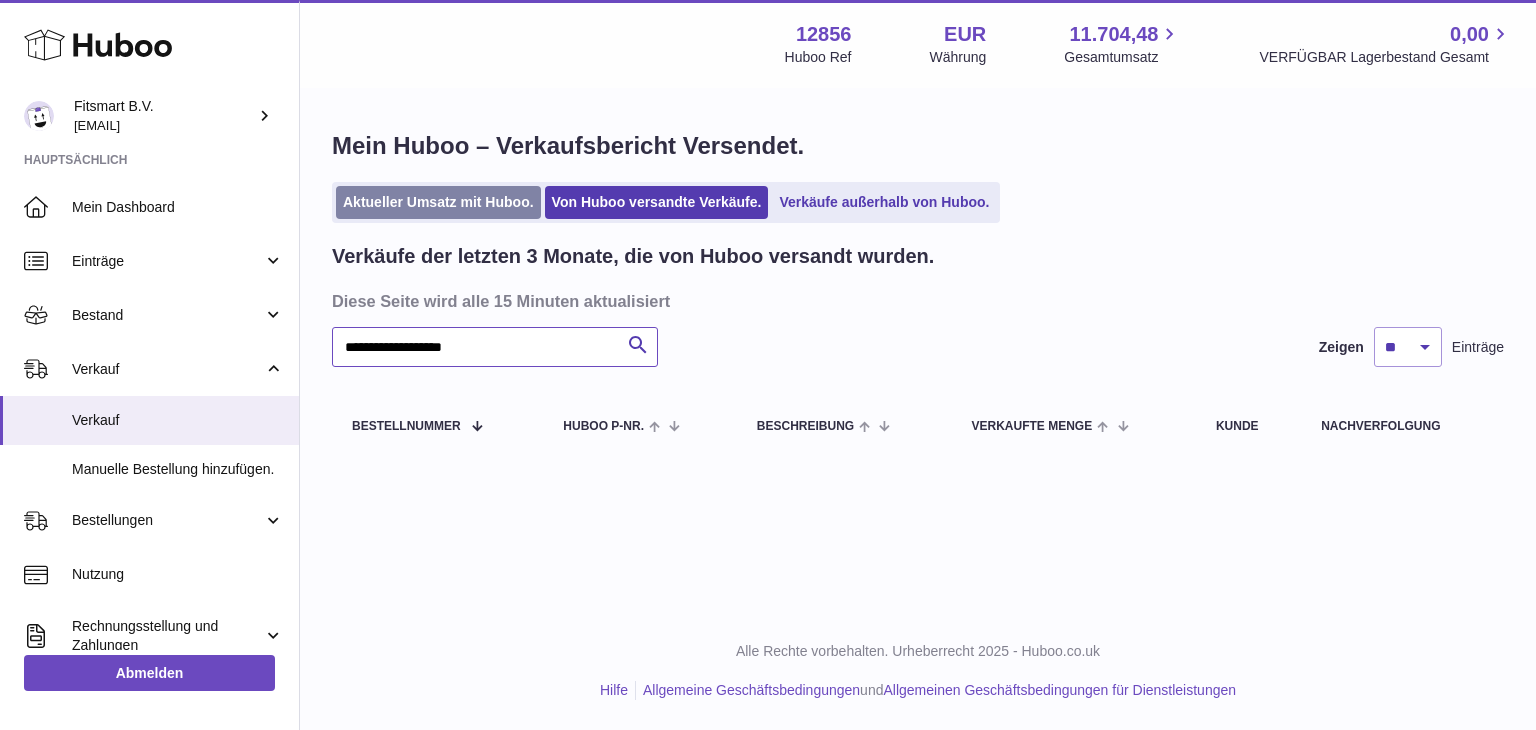 type on "**********" 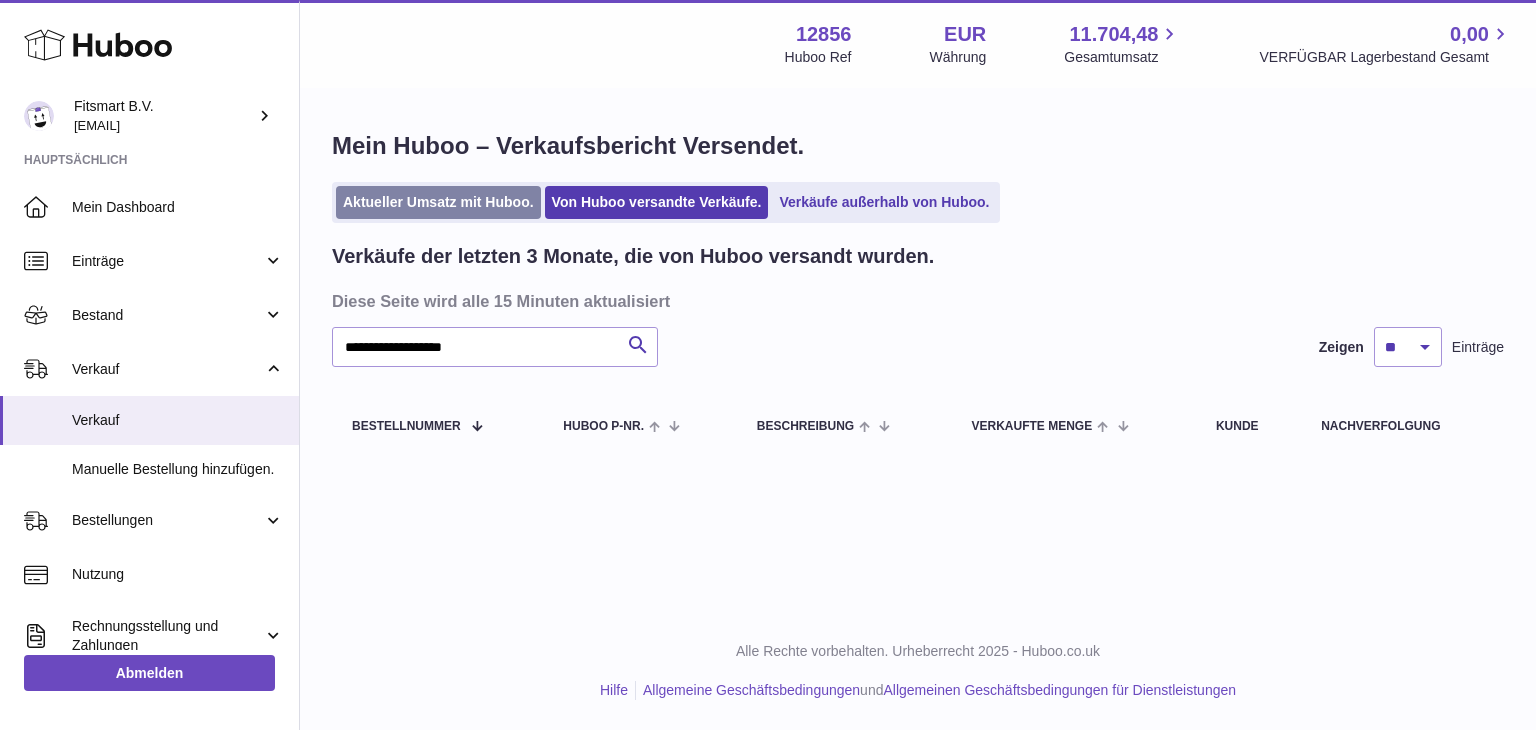 click on "Aktueller Umsatz mit Huboo." at bounding box center (438, 202) 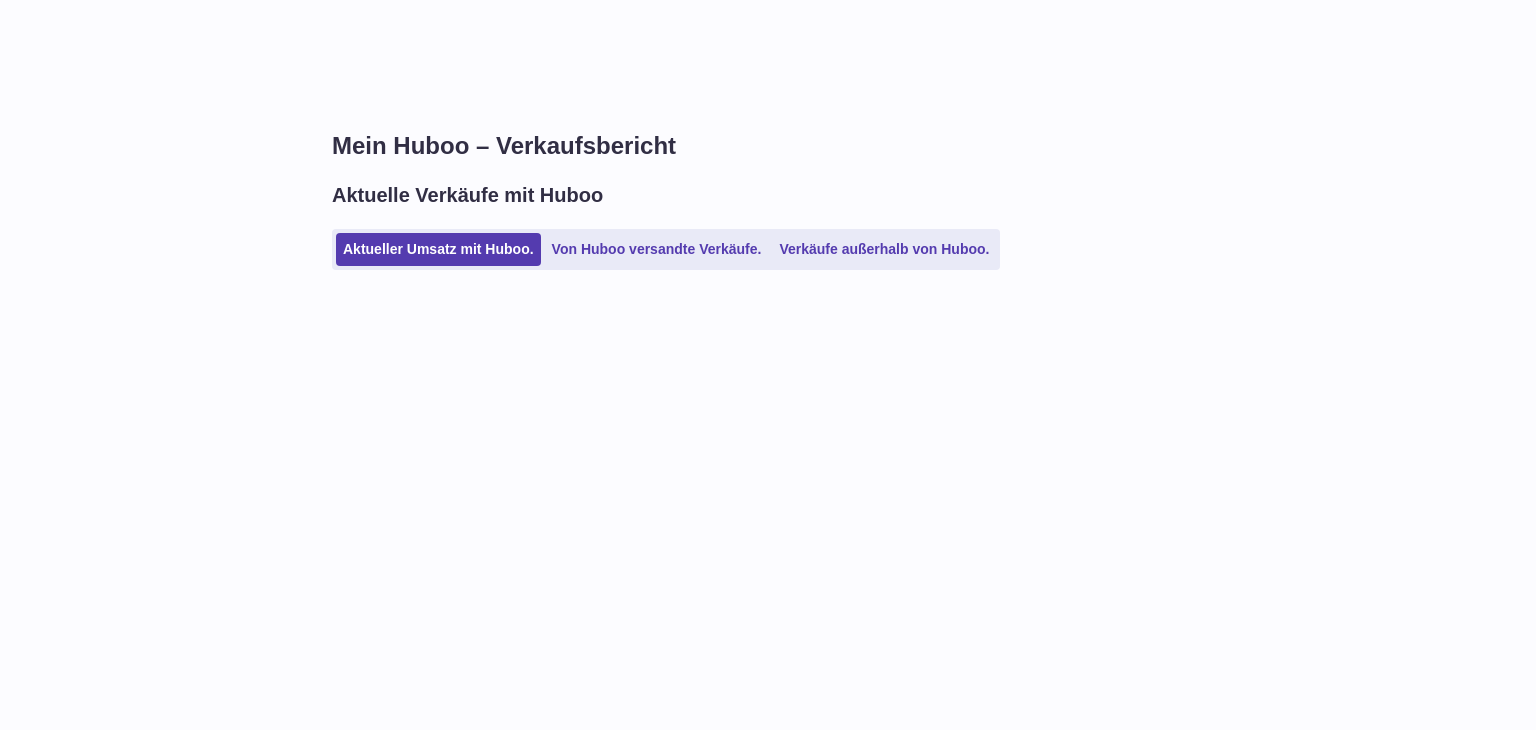 scroll, scrollTop: 0, scrollLeft: 0, axis: both 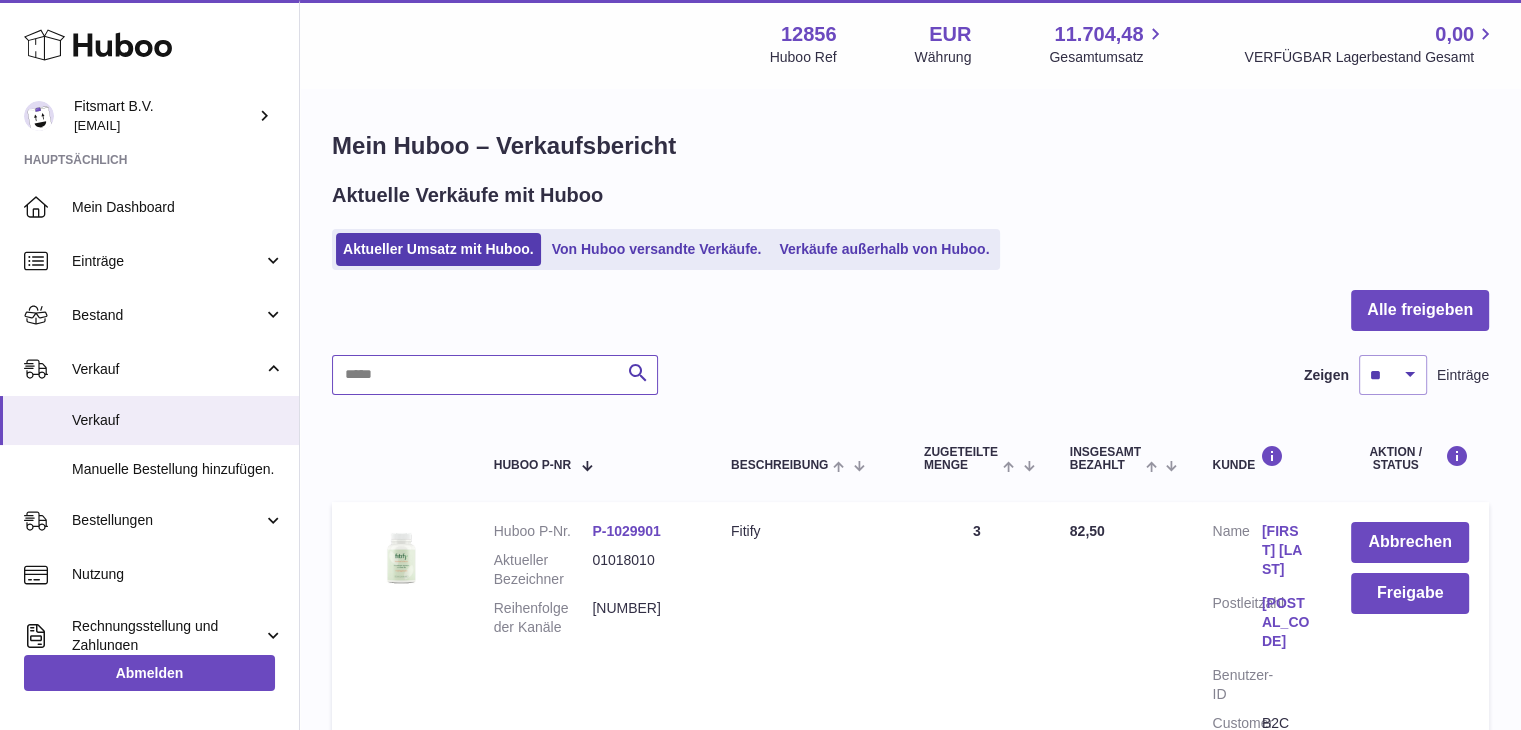 click at bounding box center (495, 375) 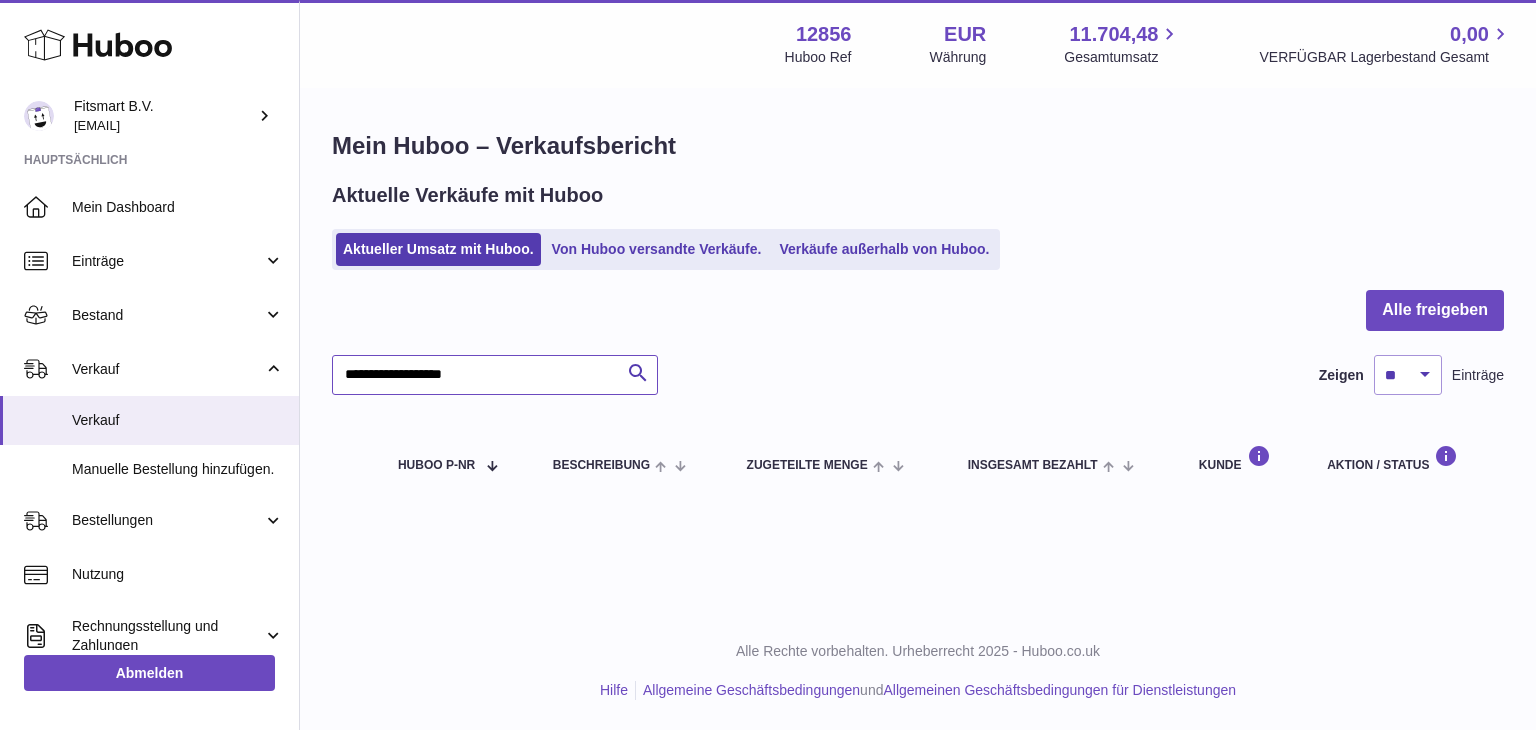 type on "**********" 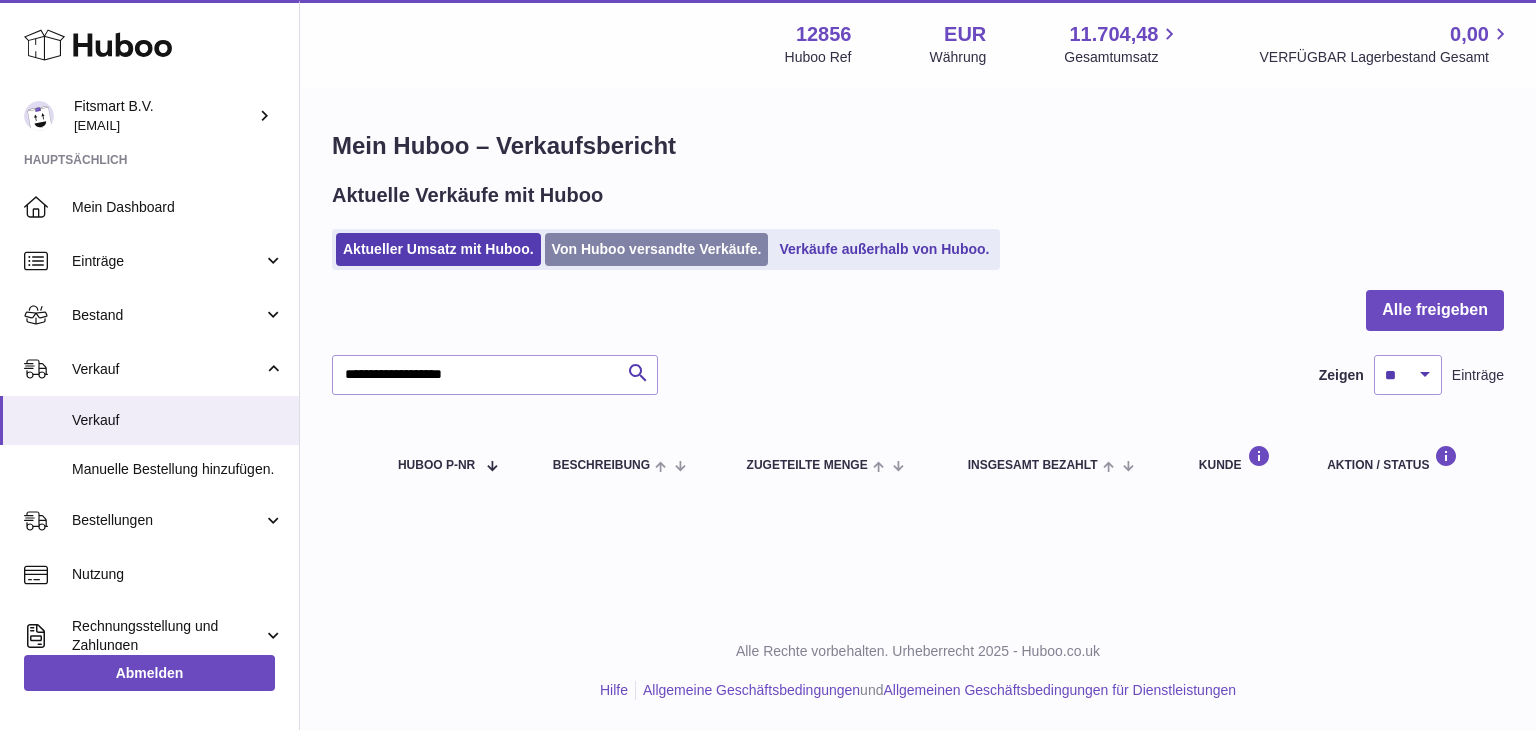 click on "Von Huboo versandte Verkäufe." at bounding box center (657, 249) 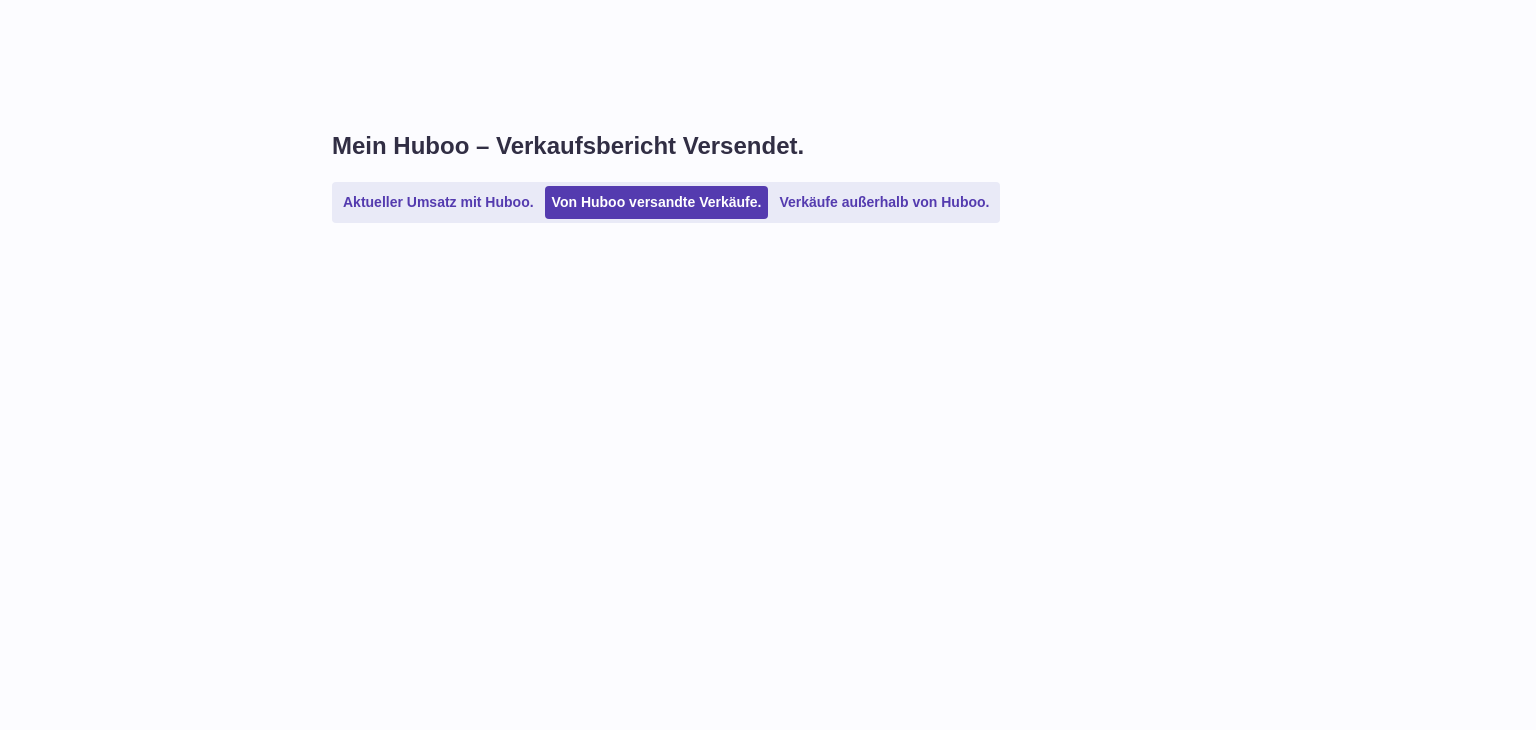 scroll, scrollTop: 0, scrollLeft: 0, axis: both 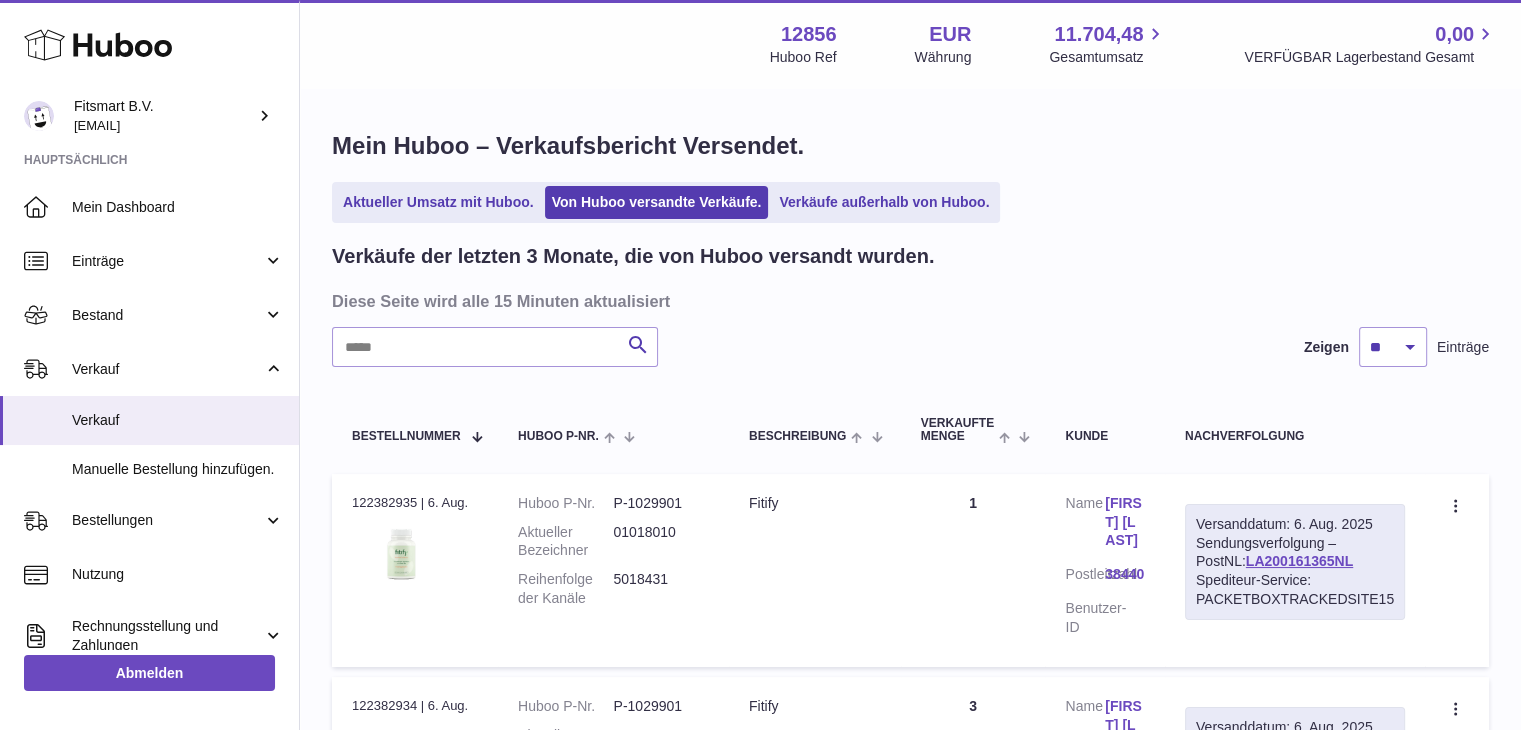 click on "Verkäufe der letzten 3 Monate, die von Huboo versandt wurden.     Diese Seite wird alle 15 Minuten aktualisiert       Suche
Zeigen
** ** **
Einträge
Bestellnummer       Huboo P-Nr.       Beschreibung       Verkaufte Menge
Kunde
Nachverfolgung
Bestellnr.
122382935 | 6. Aug.
Huboo P-Nr.   P-1029901   Aktueller Bezeichner   01018010
Reihenfolge der Kanäle
5018431     Beschreibung
Fitify
Anzahl
1
Kunde  Name   [FIRST] [LAST]    Postleitzahl   [POSTAL_CODE]   Benutzer-ID
Versanddatum: 6. Aug. 2025
Sendungsverfolgung – PostNL:
[TRACKING_CODE]
Spediteur-Service: PACKETBOXTRACKEDSITE15
Ein Ticket erstellen" at bounding box center [910, 1412] 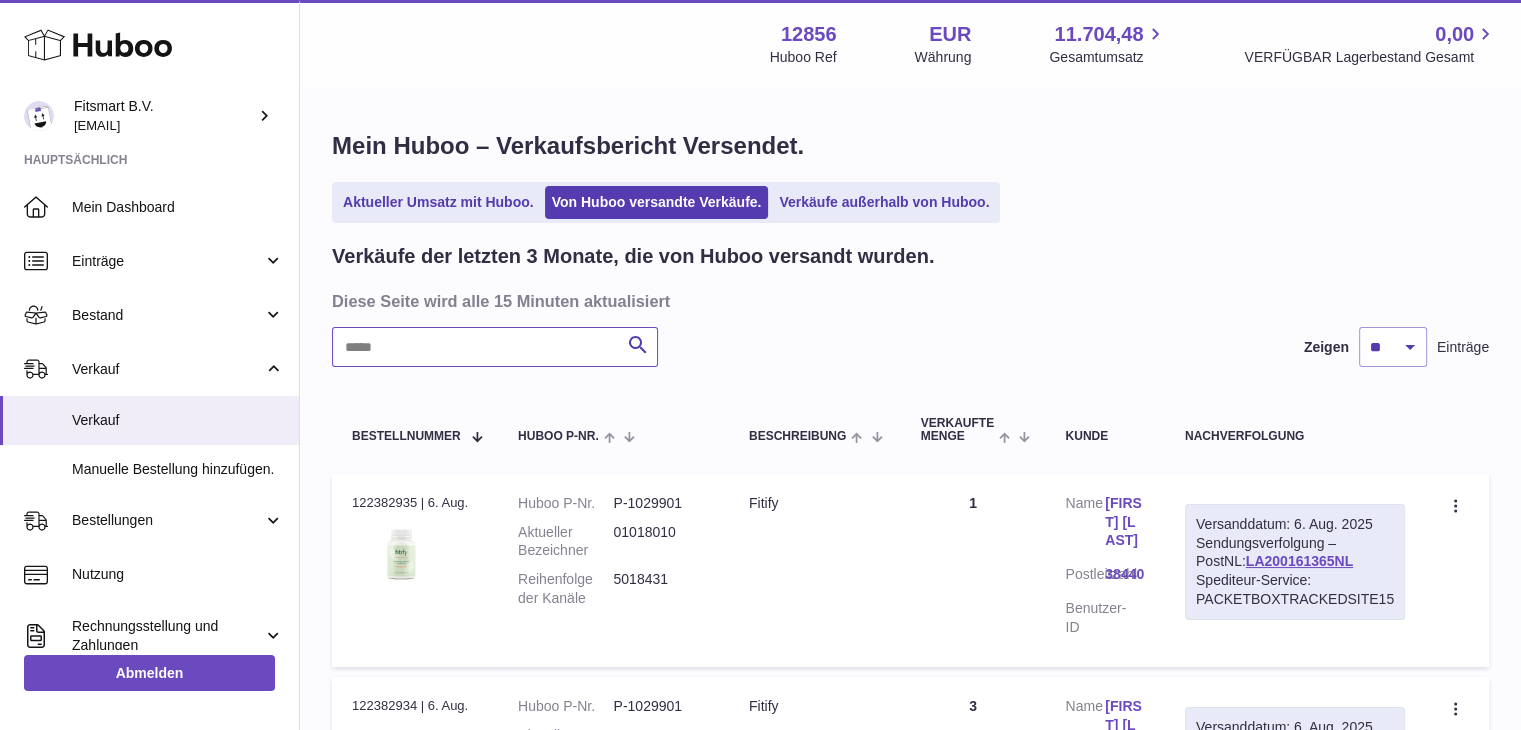 click at bounding box center (495, 347) 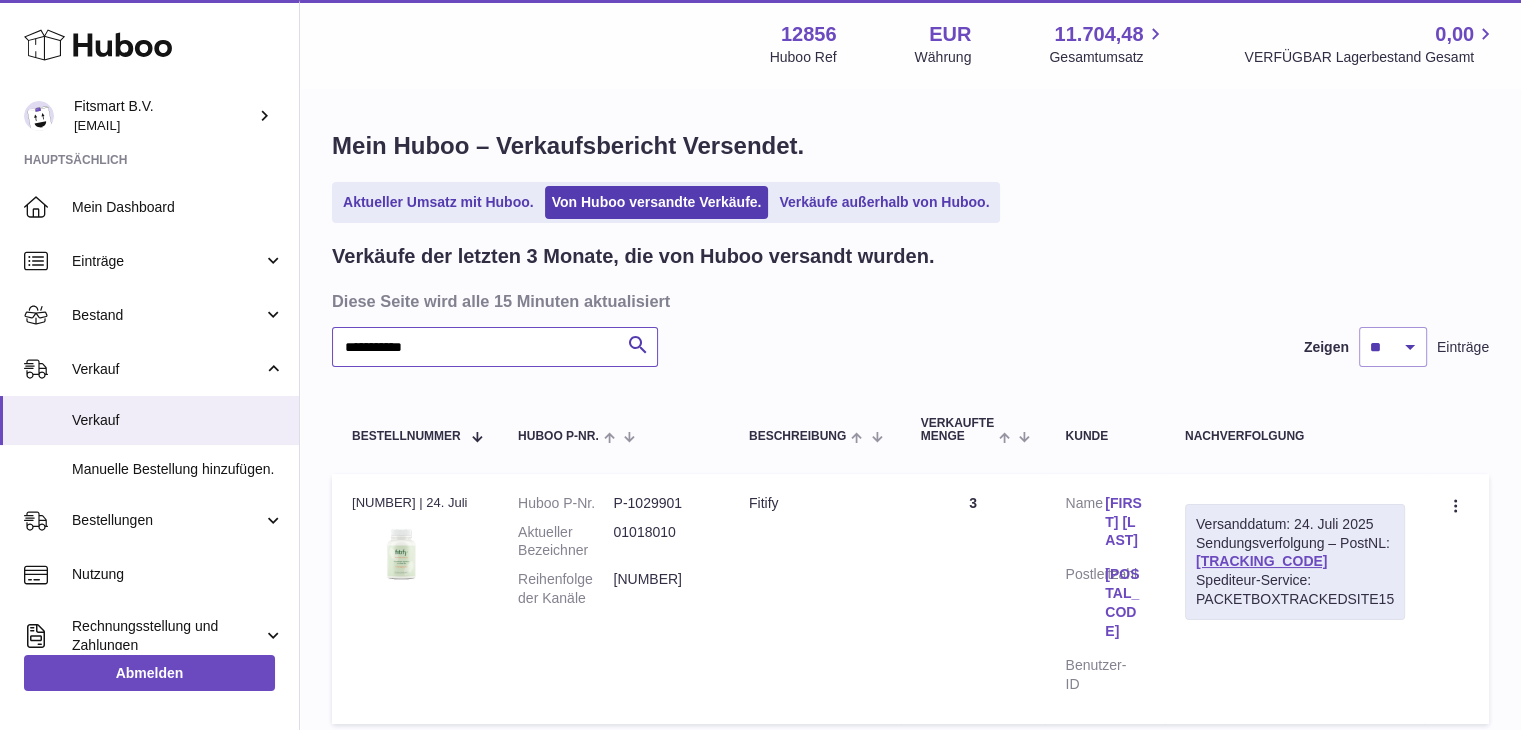 type on "**********" 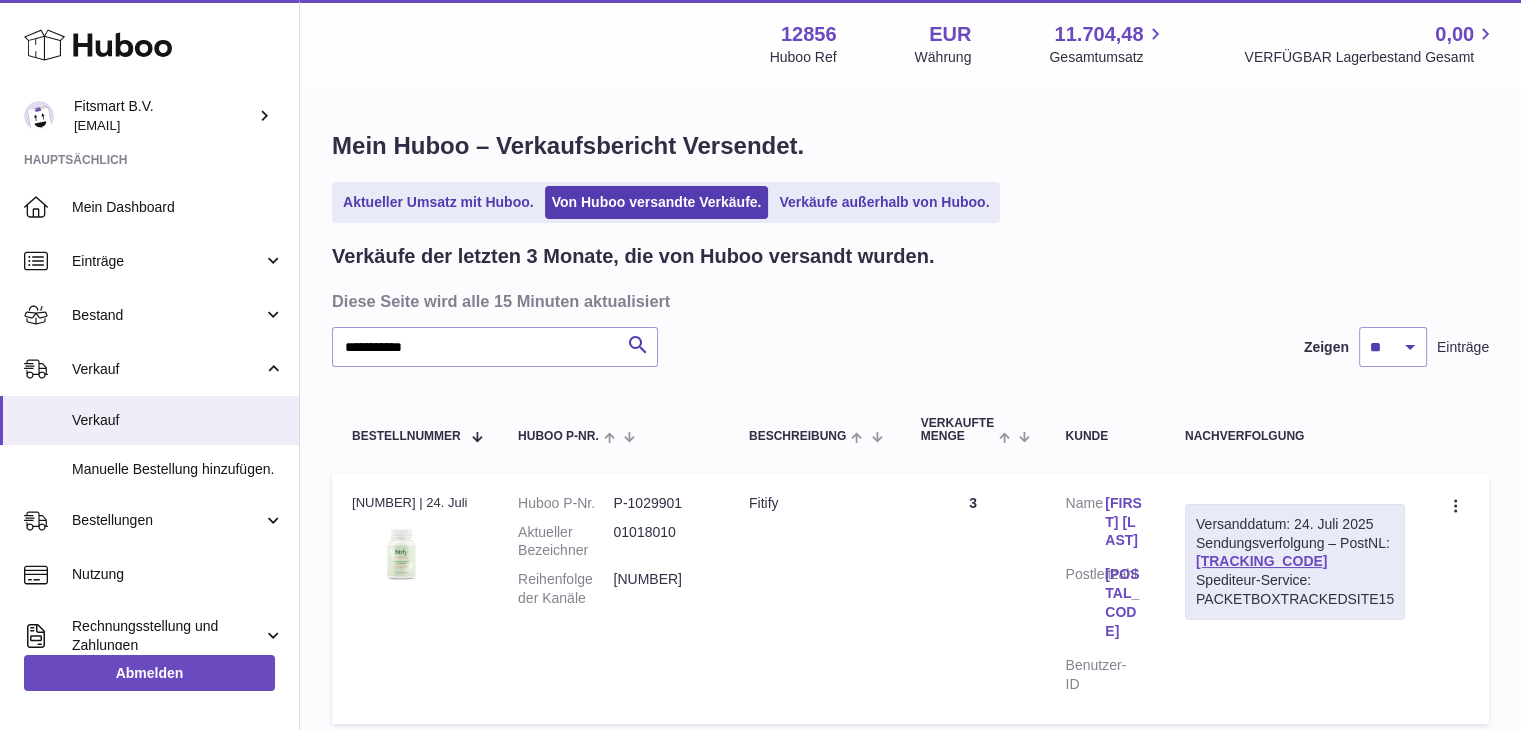 click on "[FIRST] [LAST]" at bounding box center [1125, 522] 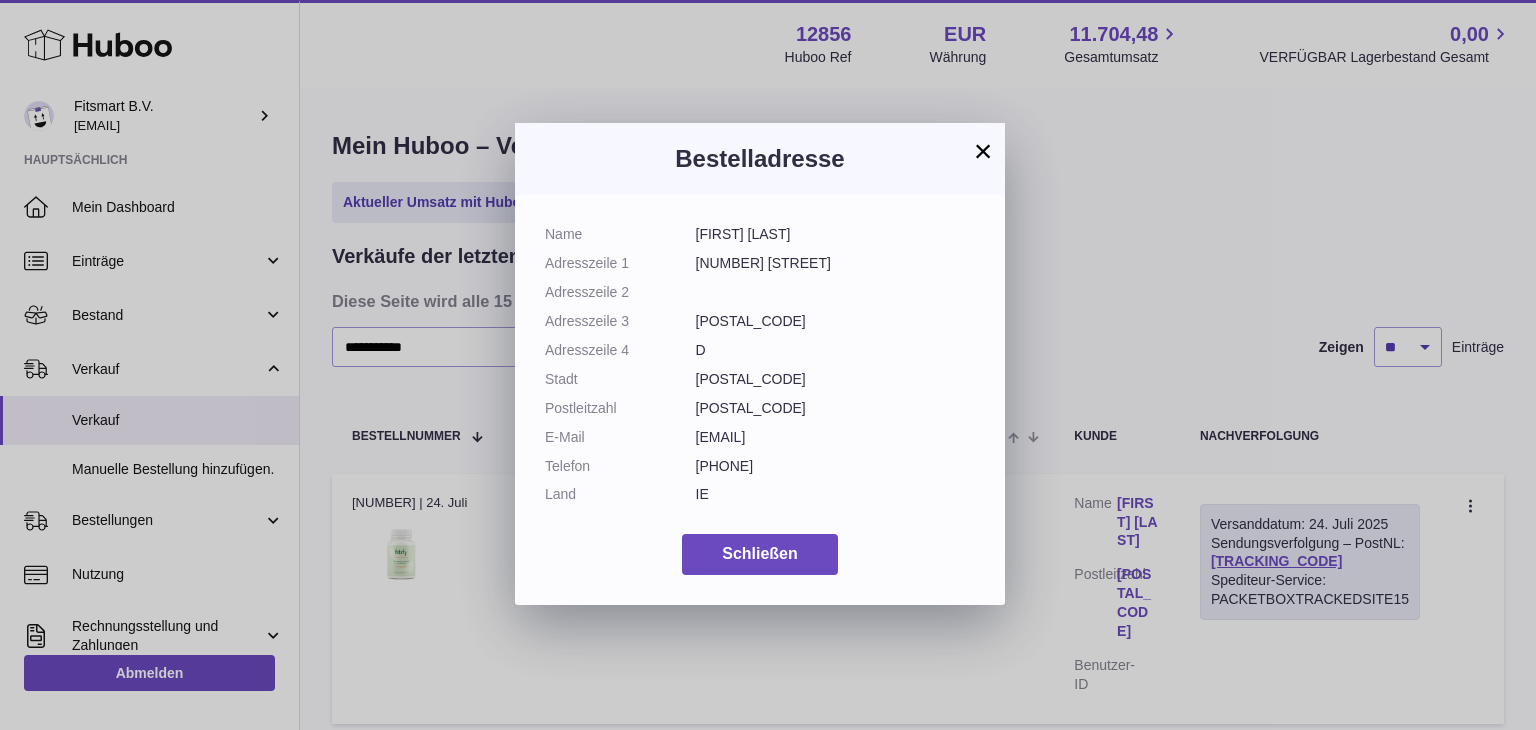 click on "×" at bounding box center [983, 151] 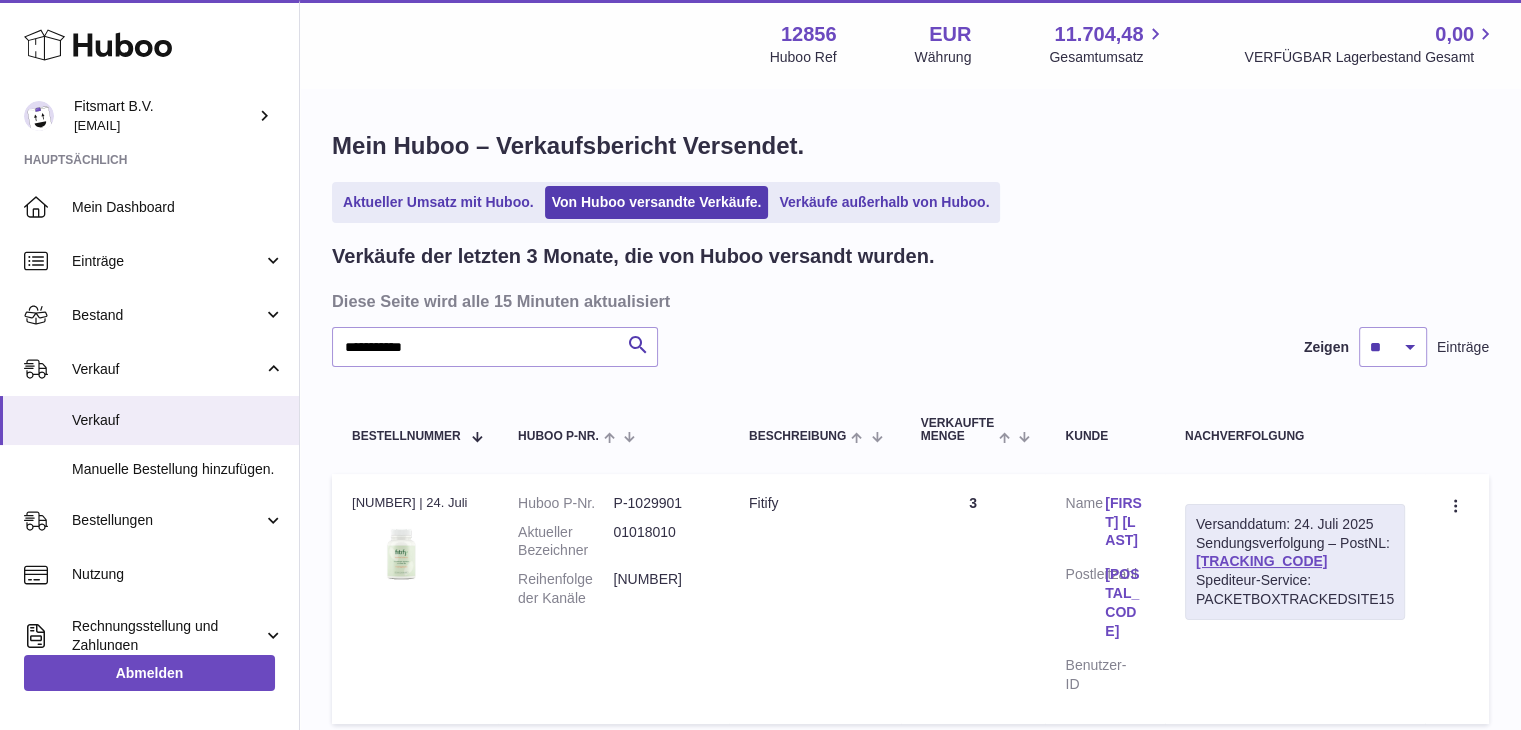 click on "[NUMBER]" at bounding box center (660, 589) 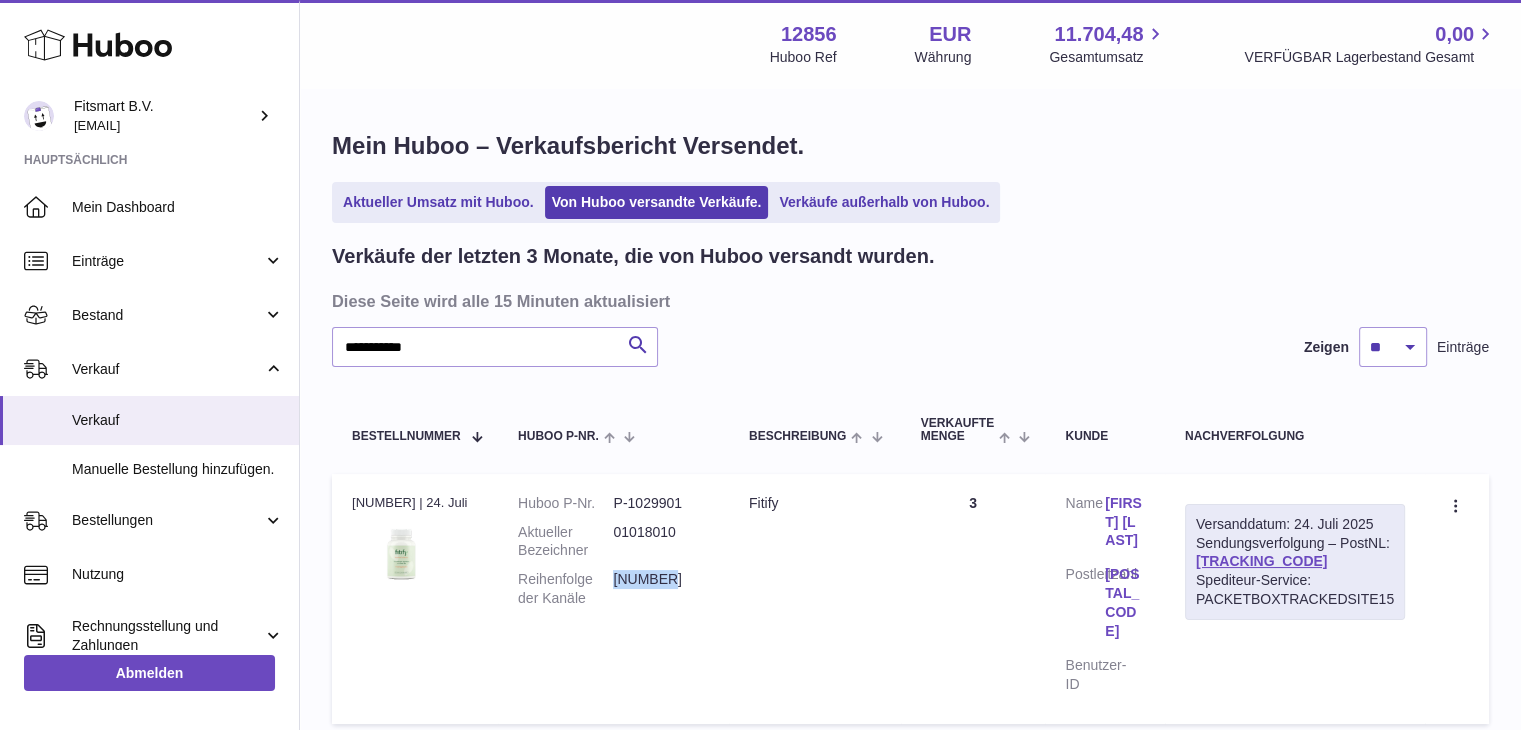 click on "[NUMBER]" at bounding box center (660, 589) 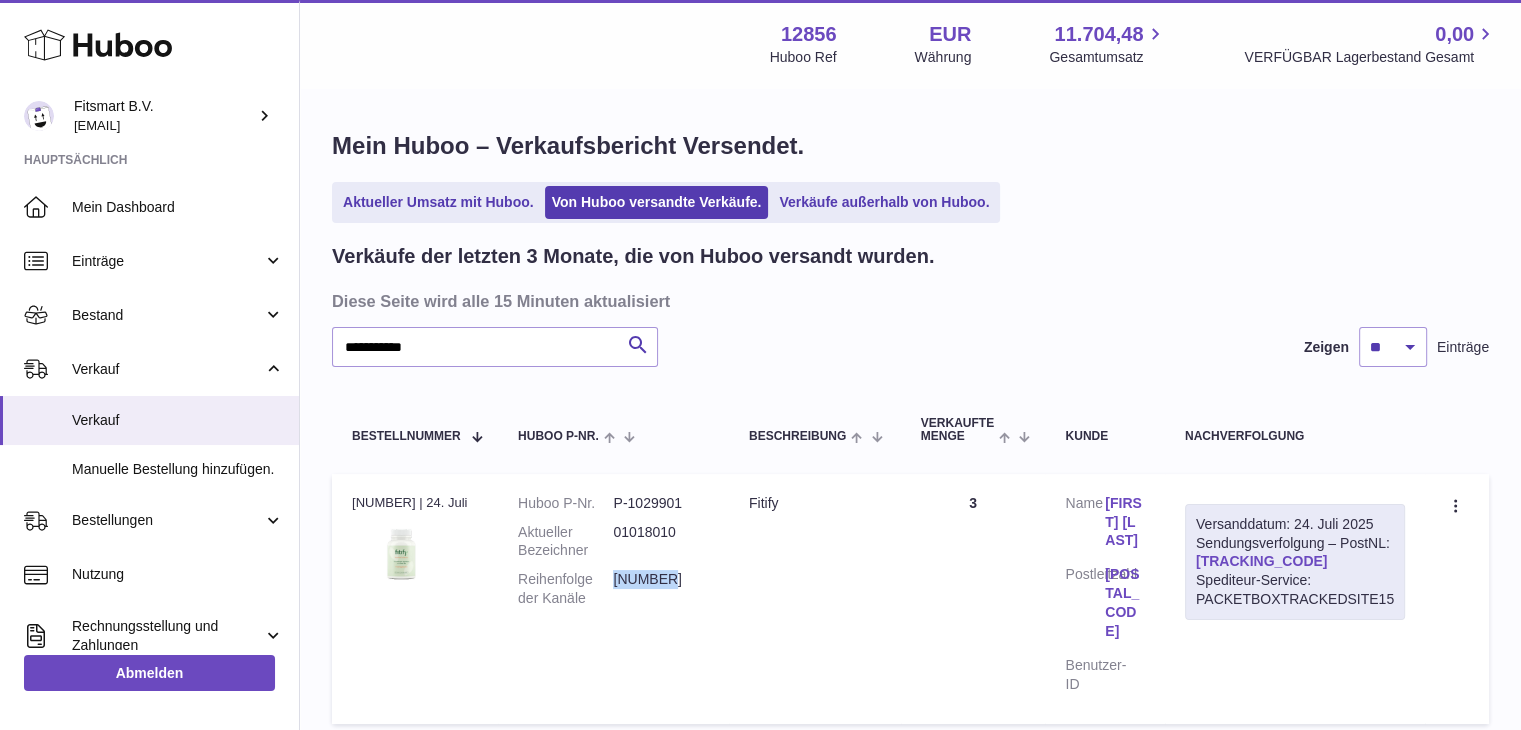 click on "[TRACKING_CODE]" at bounding box center (1261, 561) 